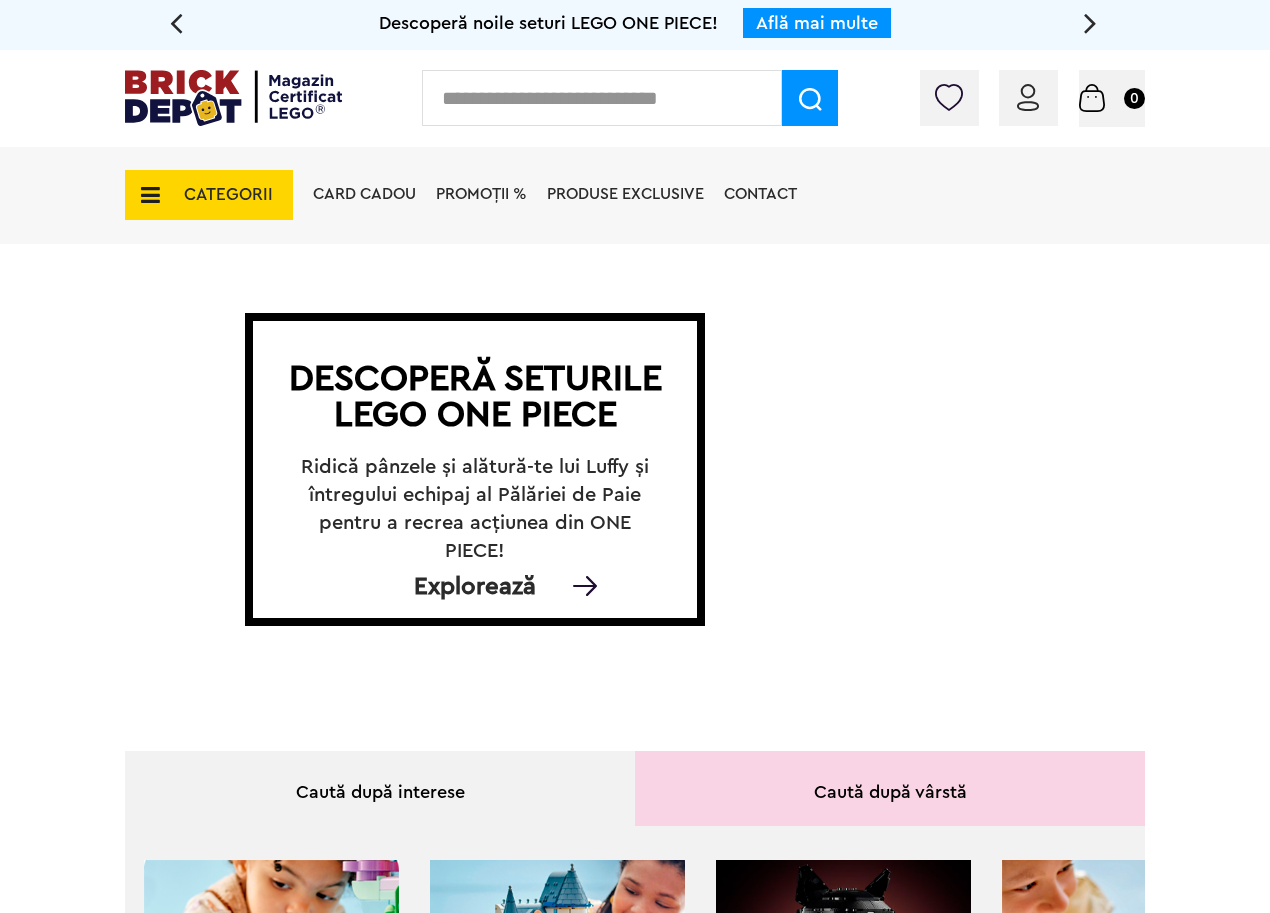 scroll, scrollTop: 0, scrollLeft: 0, axis: both 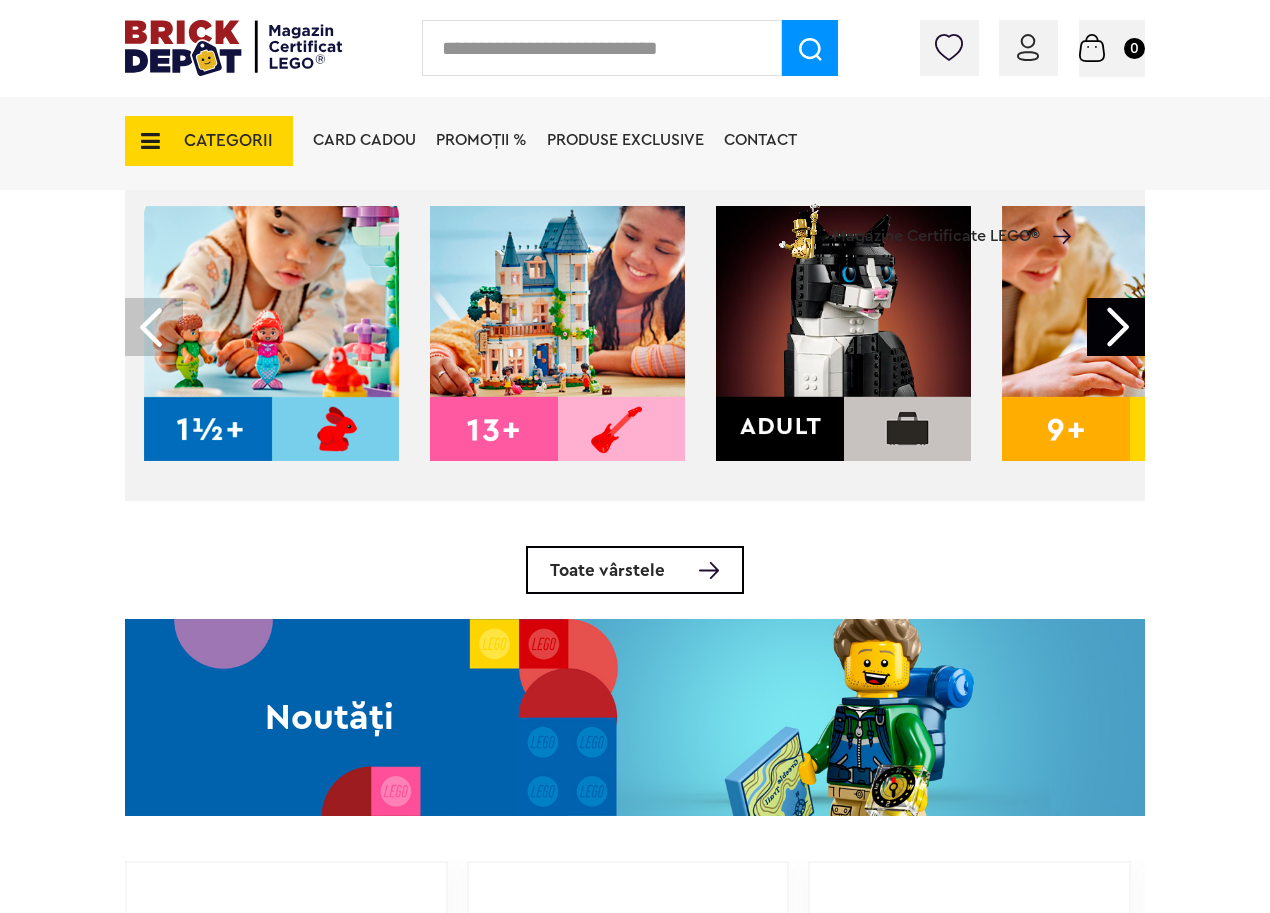 click on "Noutăți" at bounding box center [329, 718] 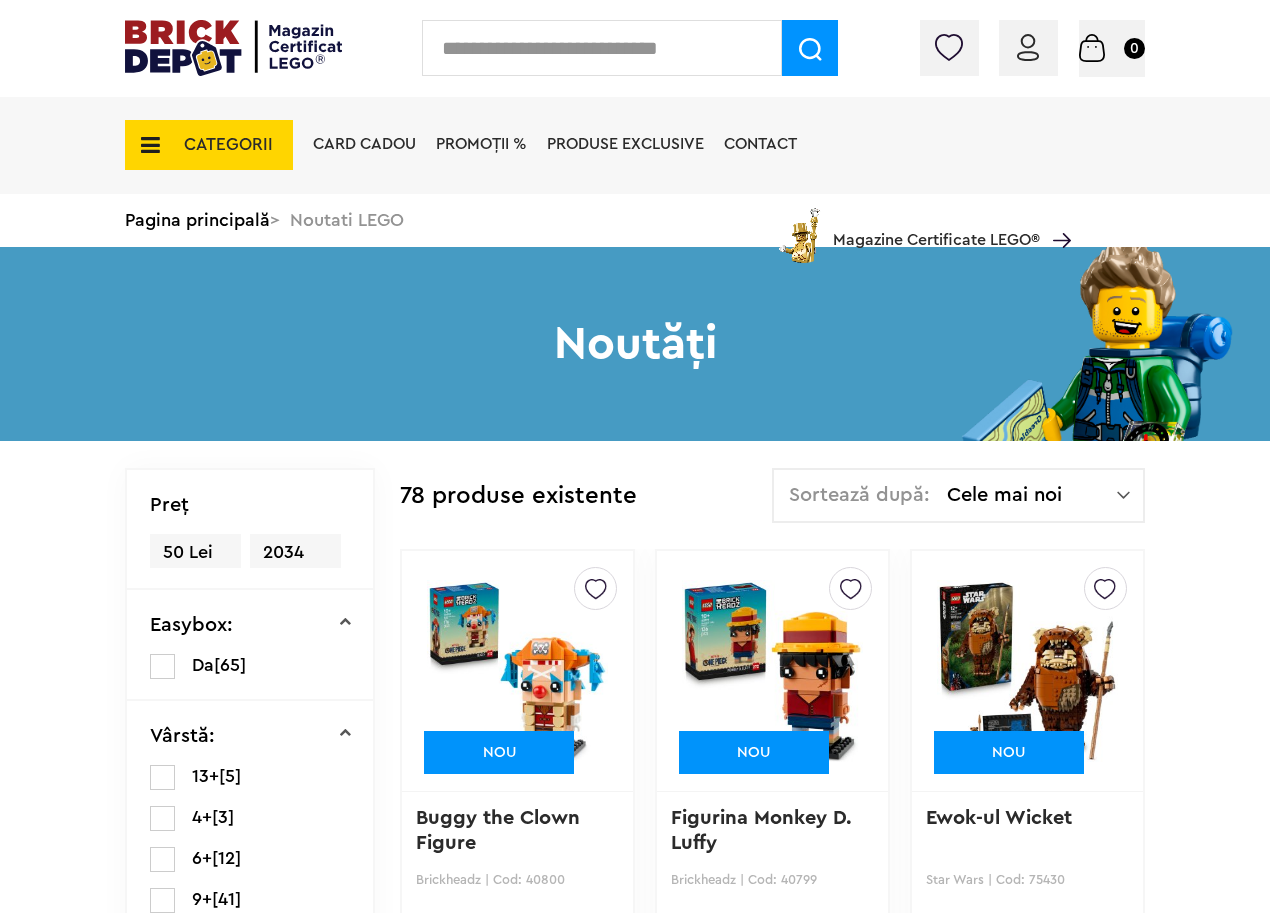 scroll, scrollTop: 0, scrollLeft: 0, axis: both 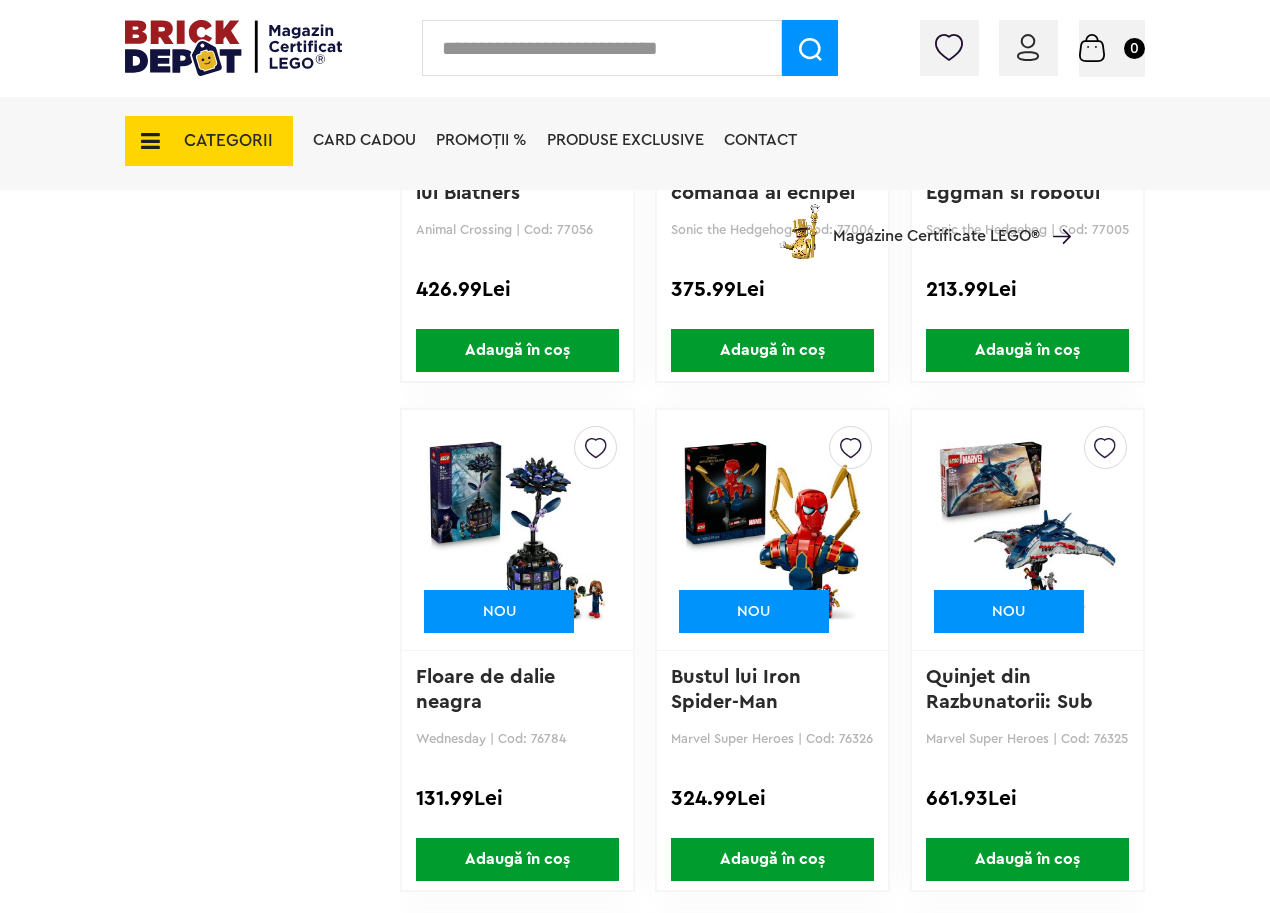 click at bounding box center (772, 530) 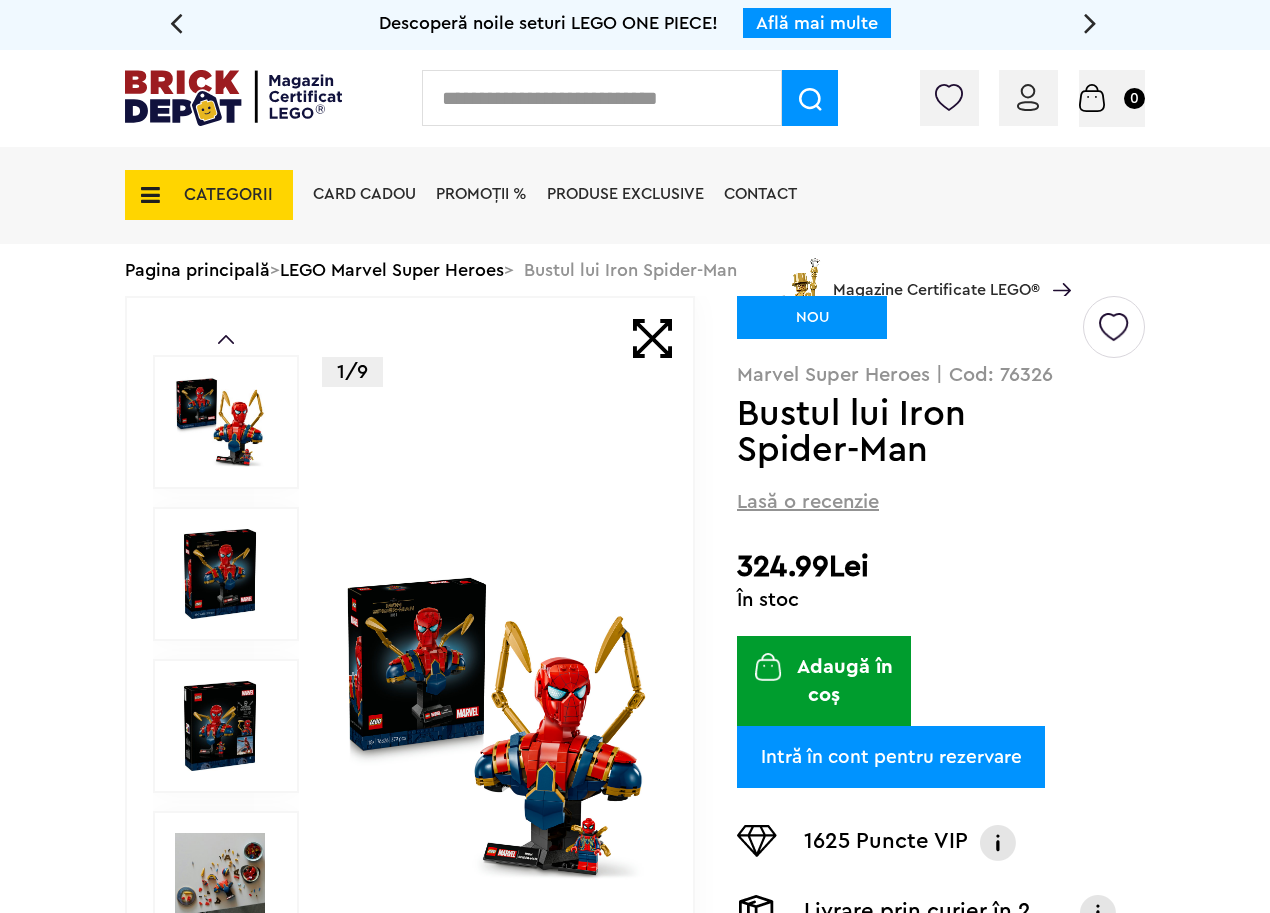 scroll, scrollTop: 0, scrollLeft: 0, axis: both 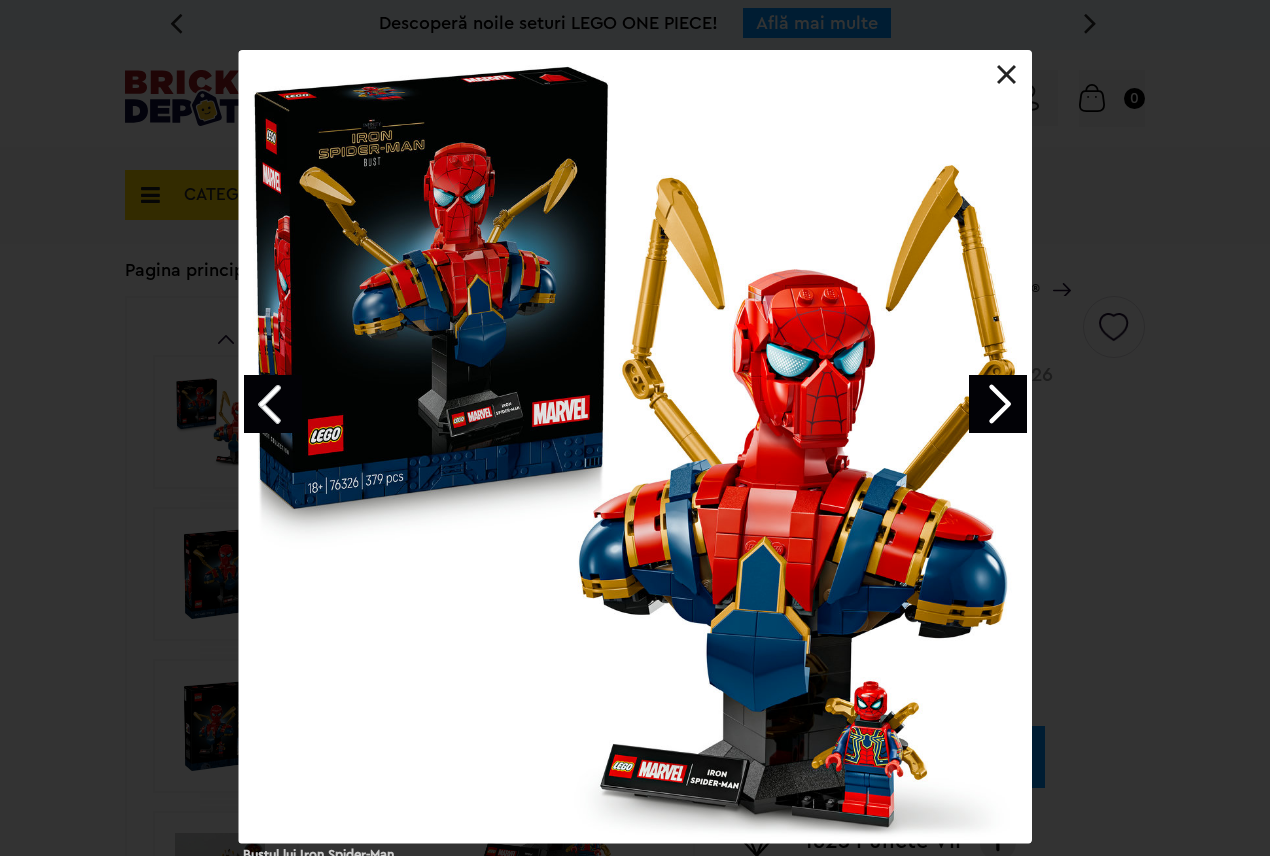 click on "Bustul lui Iron Spider-Man 10 / 10" at bounding box center [635, 472] 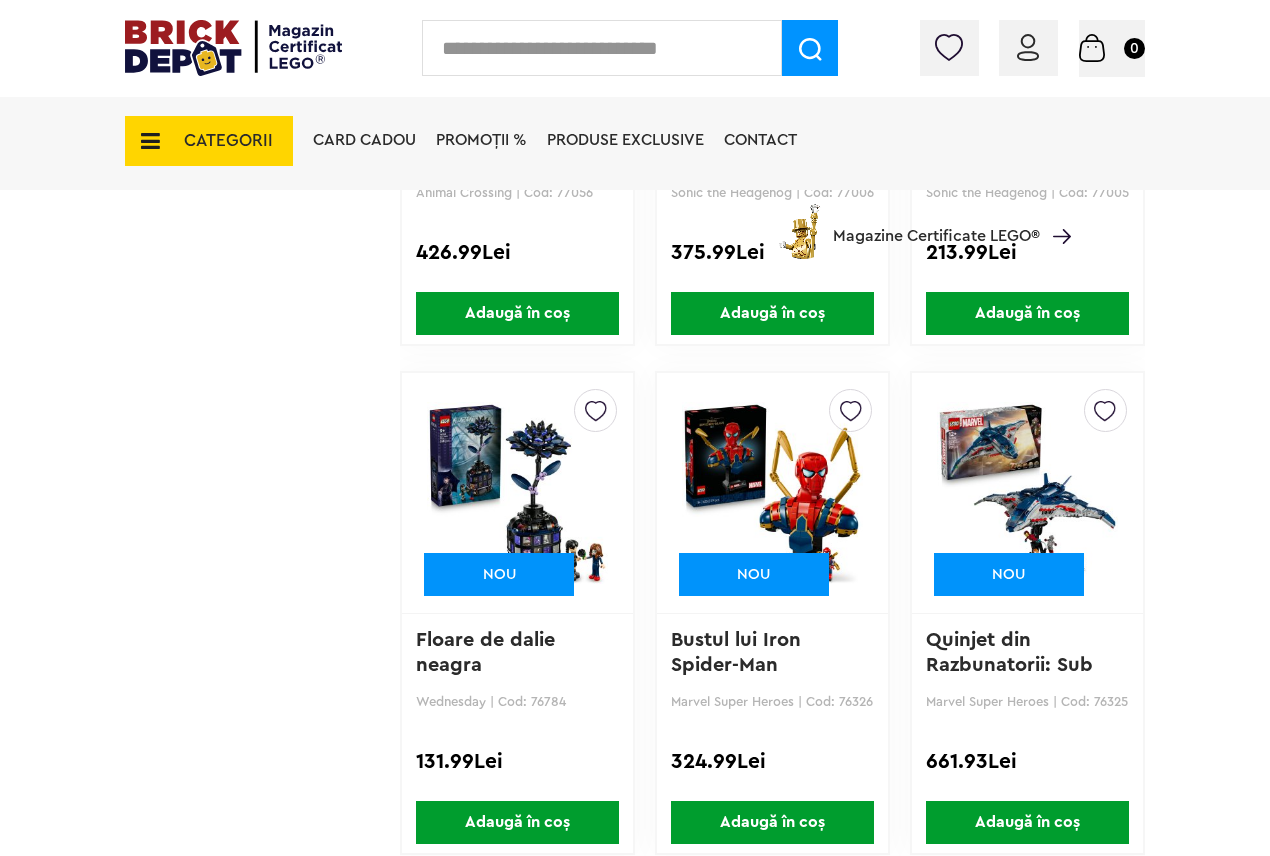 scroll, scrollTop: 4000, scrollLeft: 0, axis: vertical 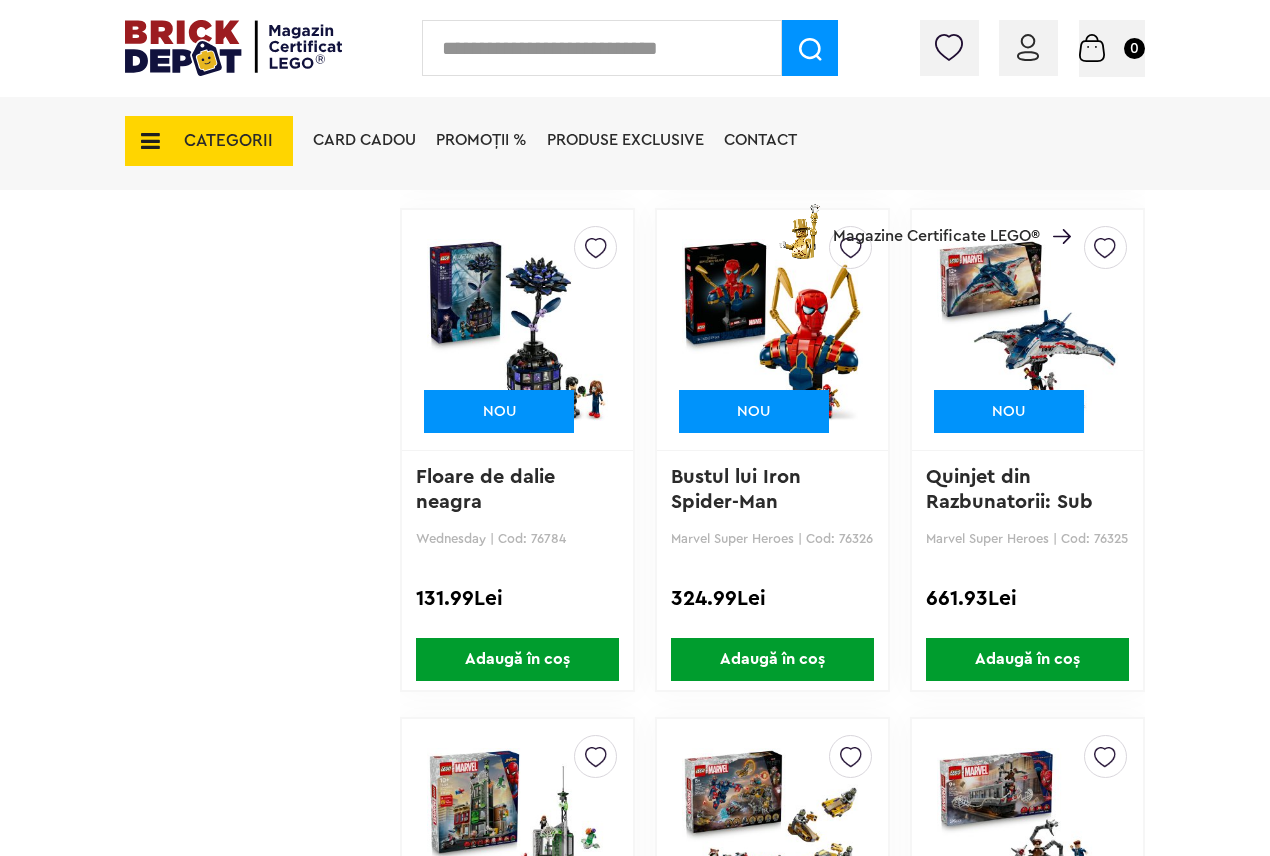 click at bounding box center [1027, 330] 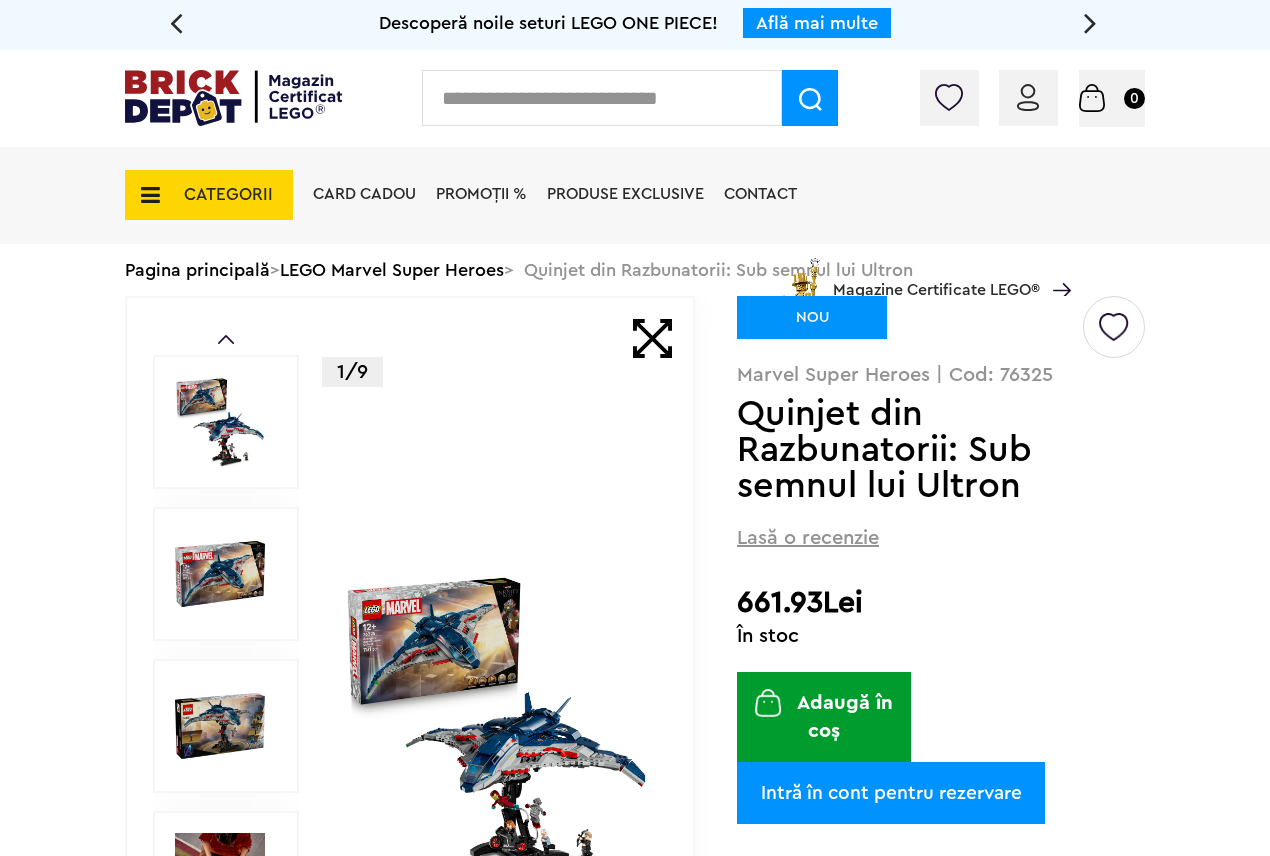 scroll, scrollTop: 0, scrollLeft: 0, axis: both 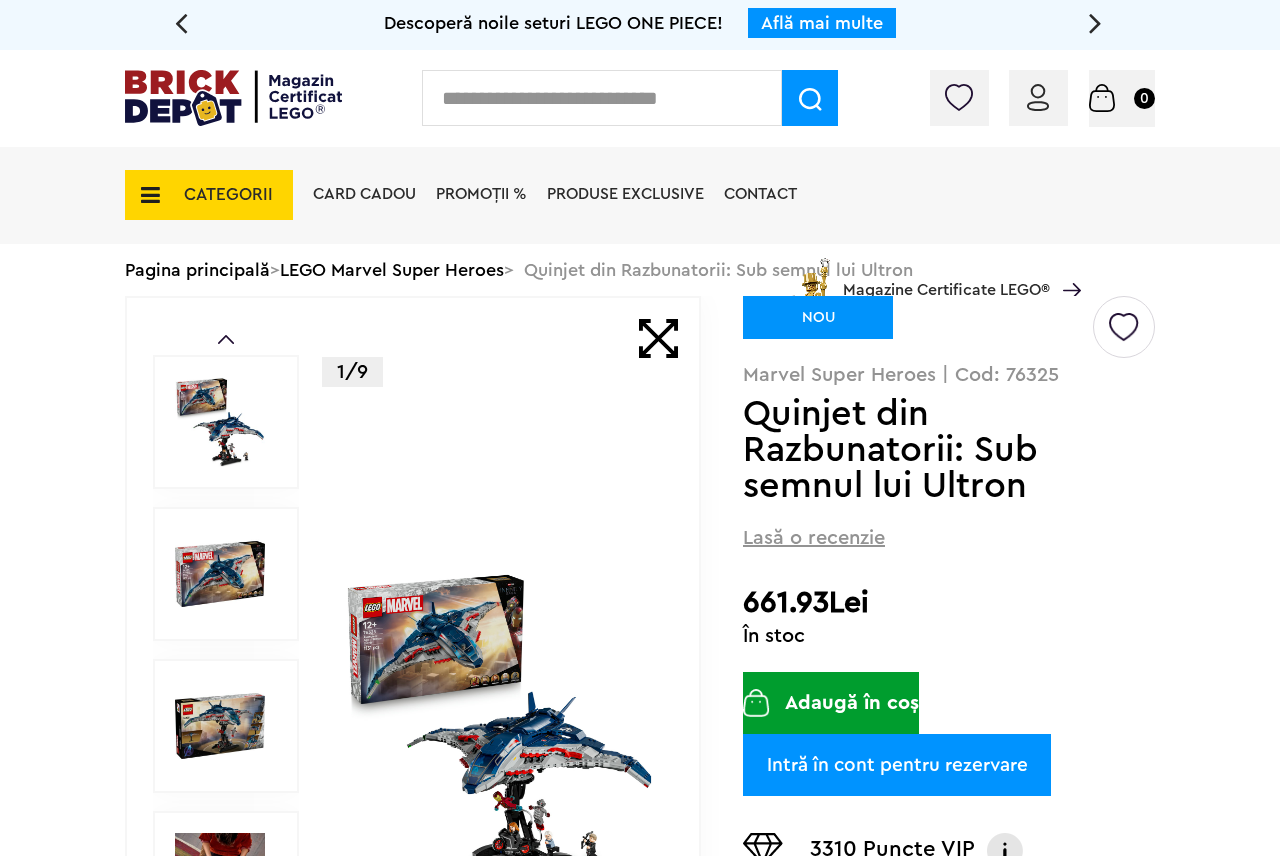 click at bounding box center [499, 726] 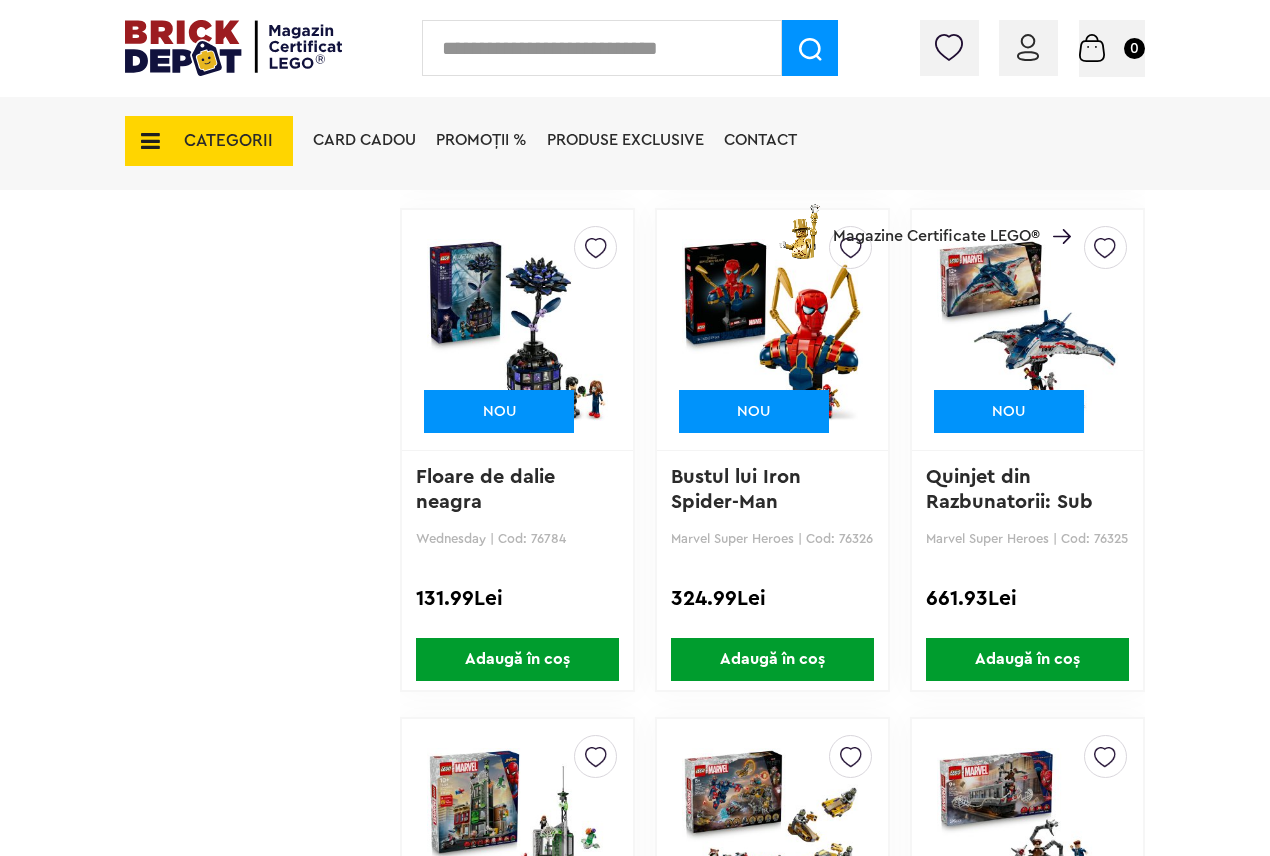 scroll, scrollTop: 4000, scrollLeft: 0, axis: vertical 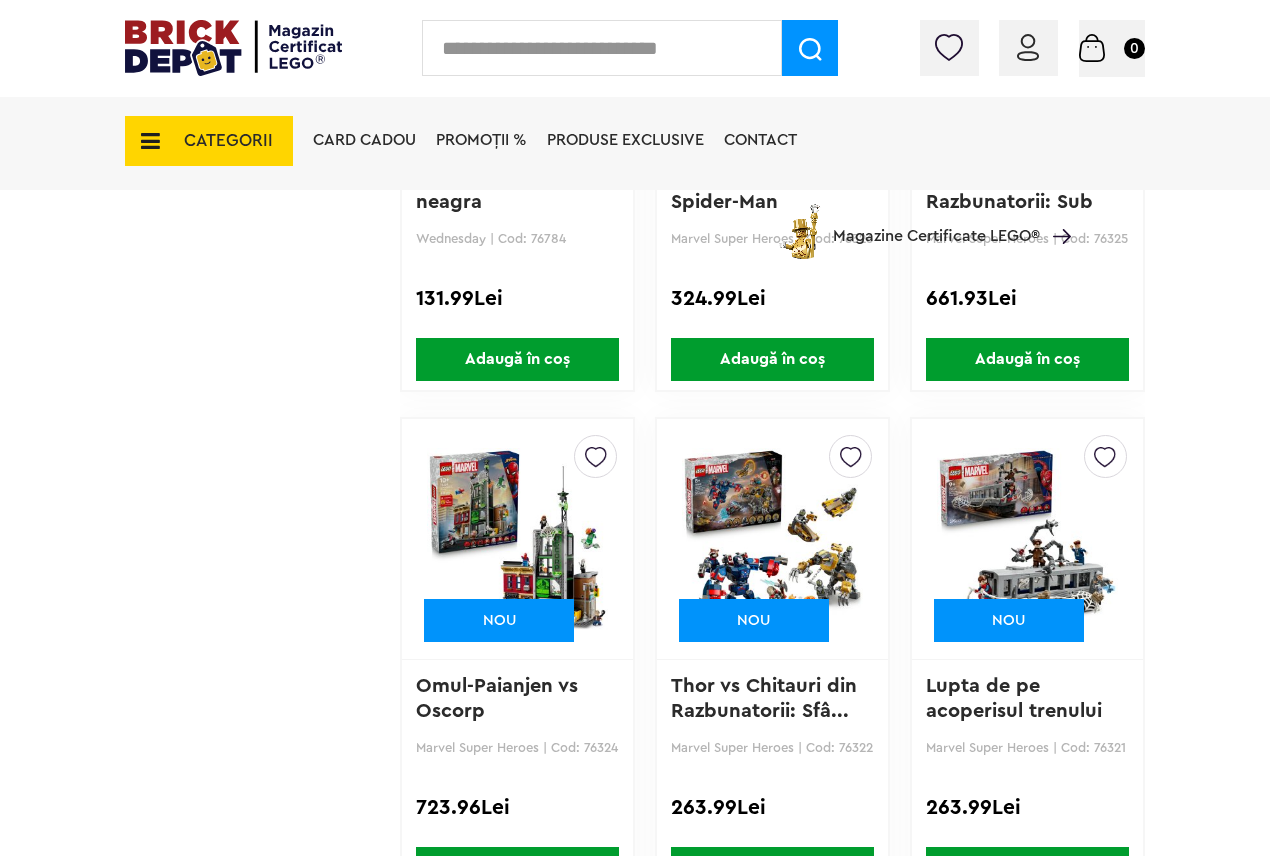 click at bounding box center [517, 539] 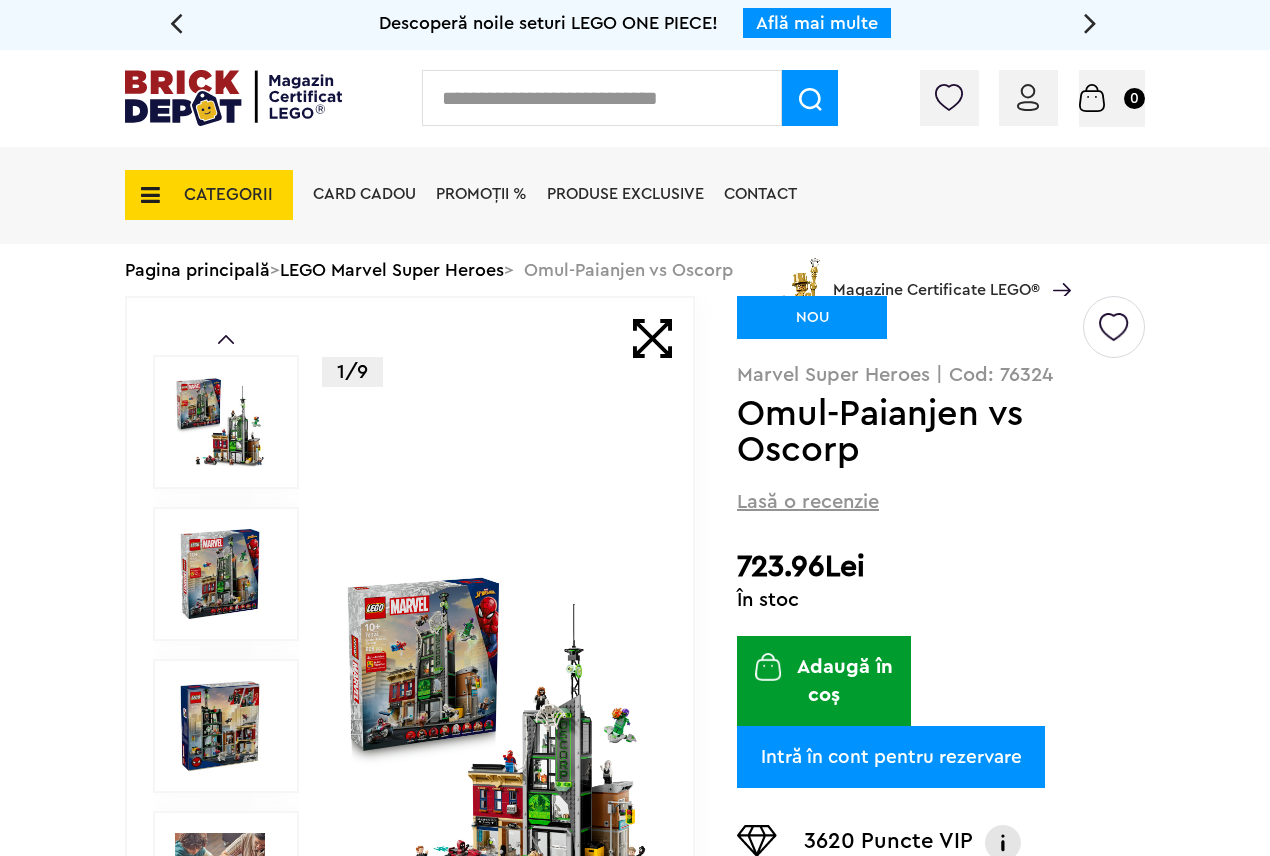 scroll, scrollTop: 0, scrollLeft: 0, axis: both 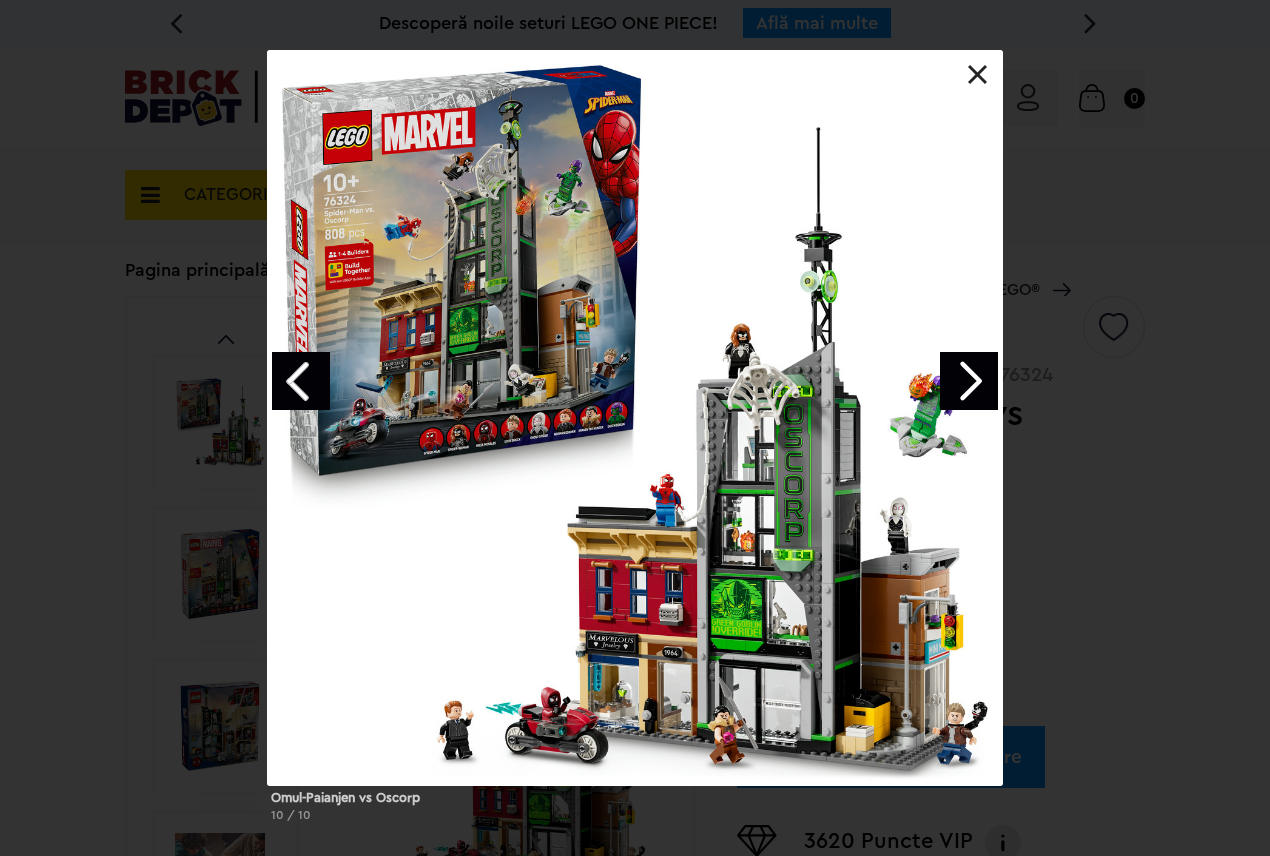 click on "Omul-Paianjen vs Oscorp 10 / 10" at bounding box center (635, 444) 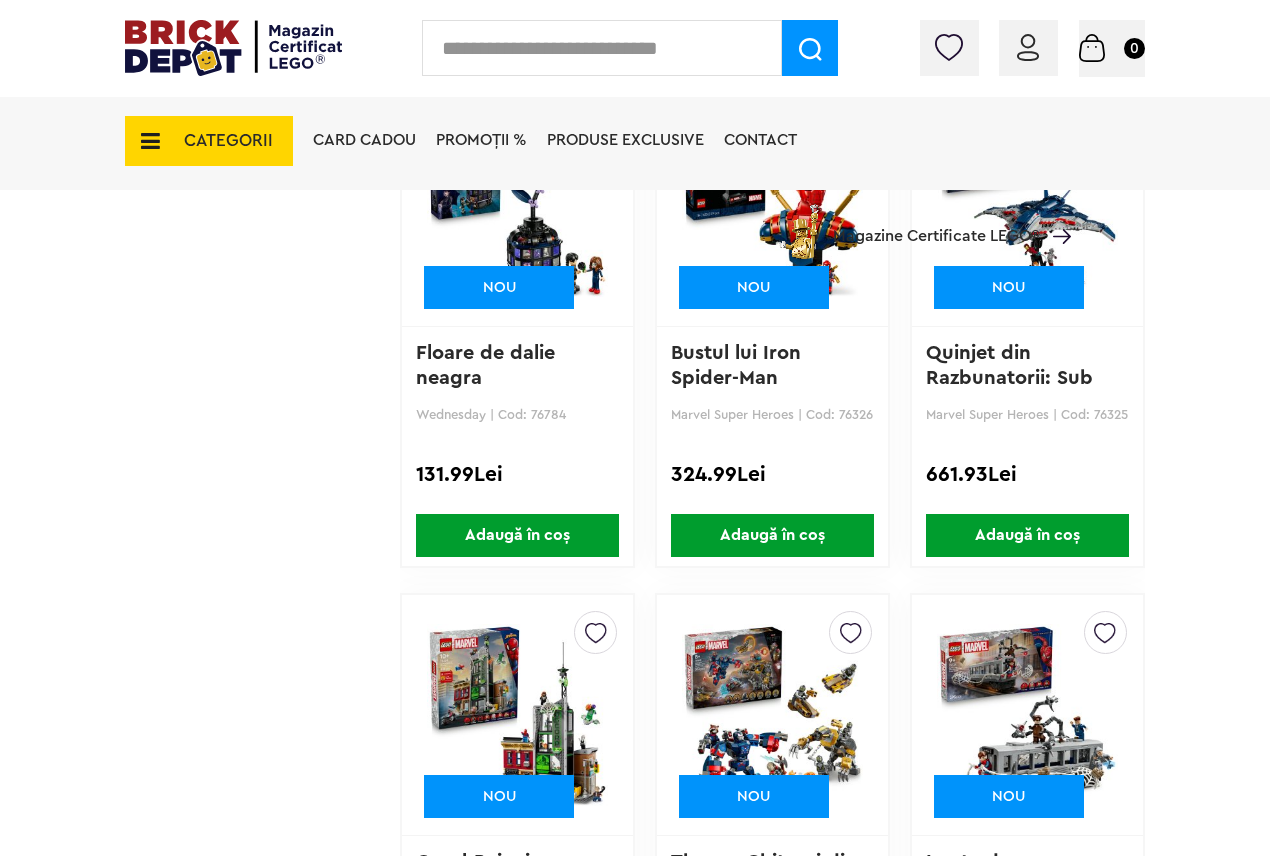 scroll, scrollTop: 4255, scrollLeft: 0, axis: vertical 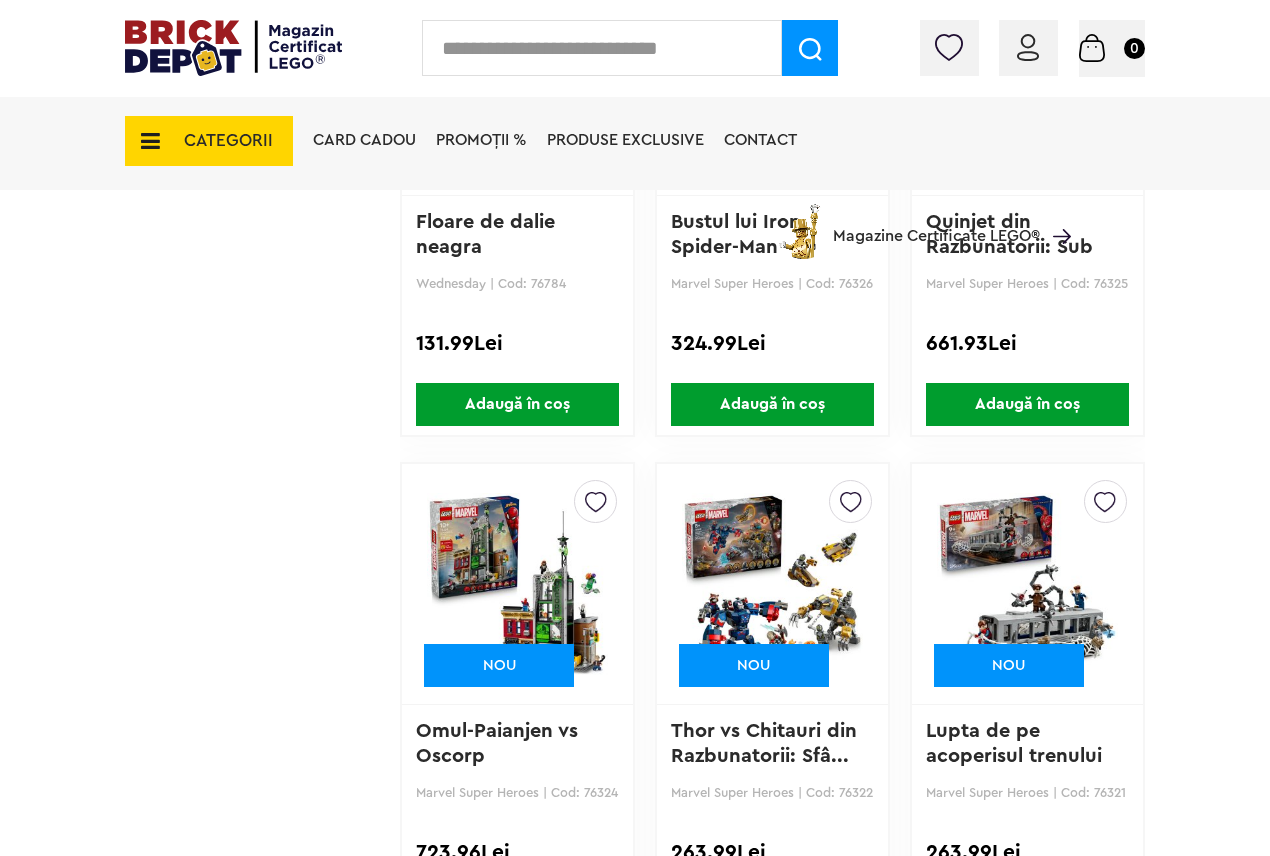 click at bounding box center (772, 584) 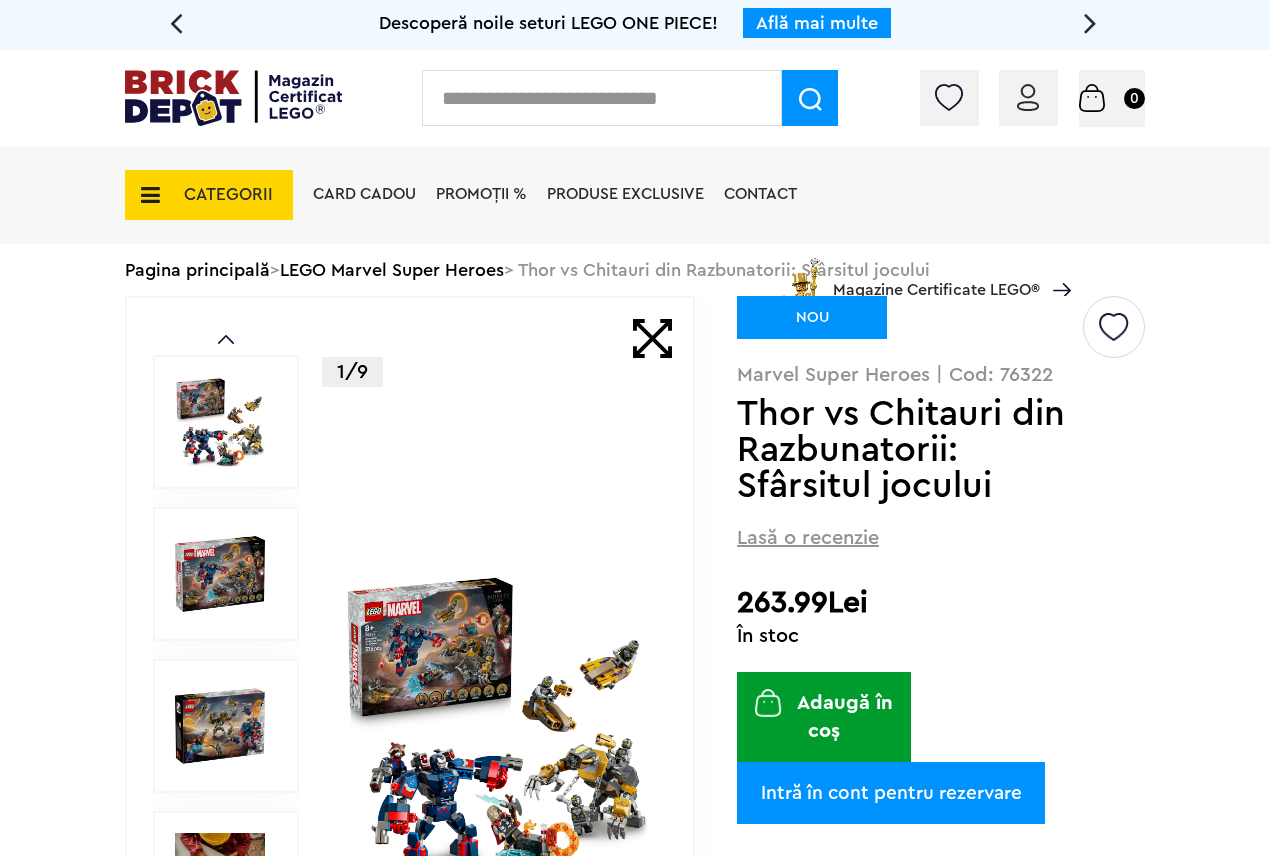 click at bounding box center [496, 726] 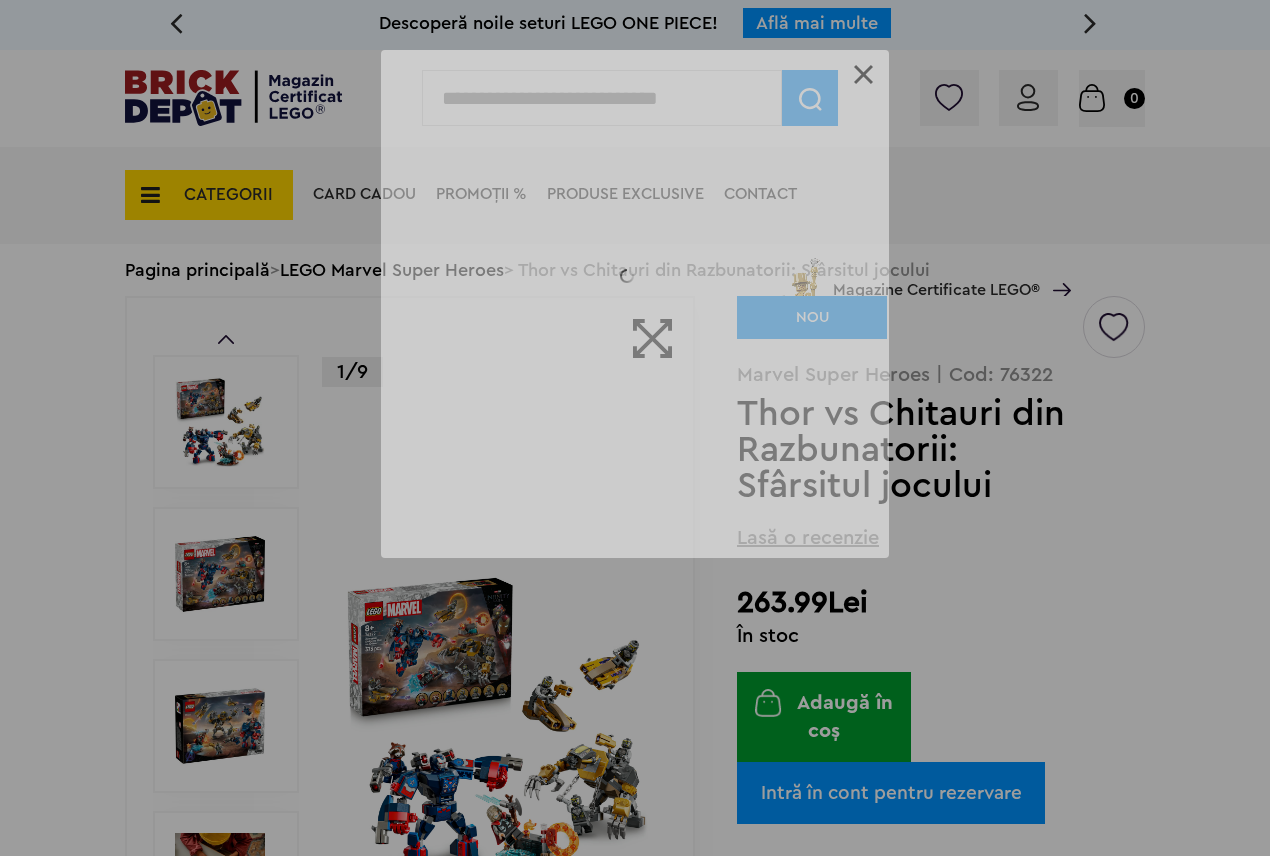 scroll, scrollTop: 0, scrollLeft: 0, axis: both 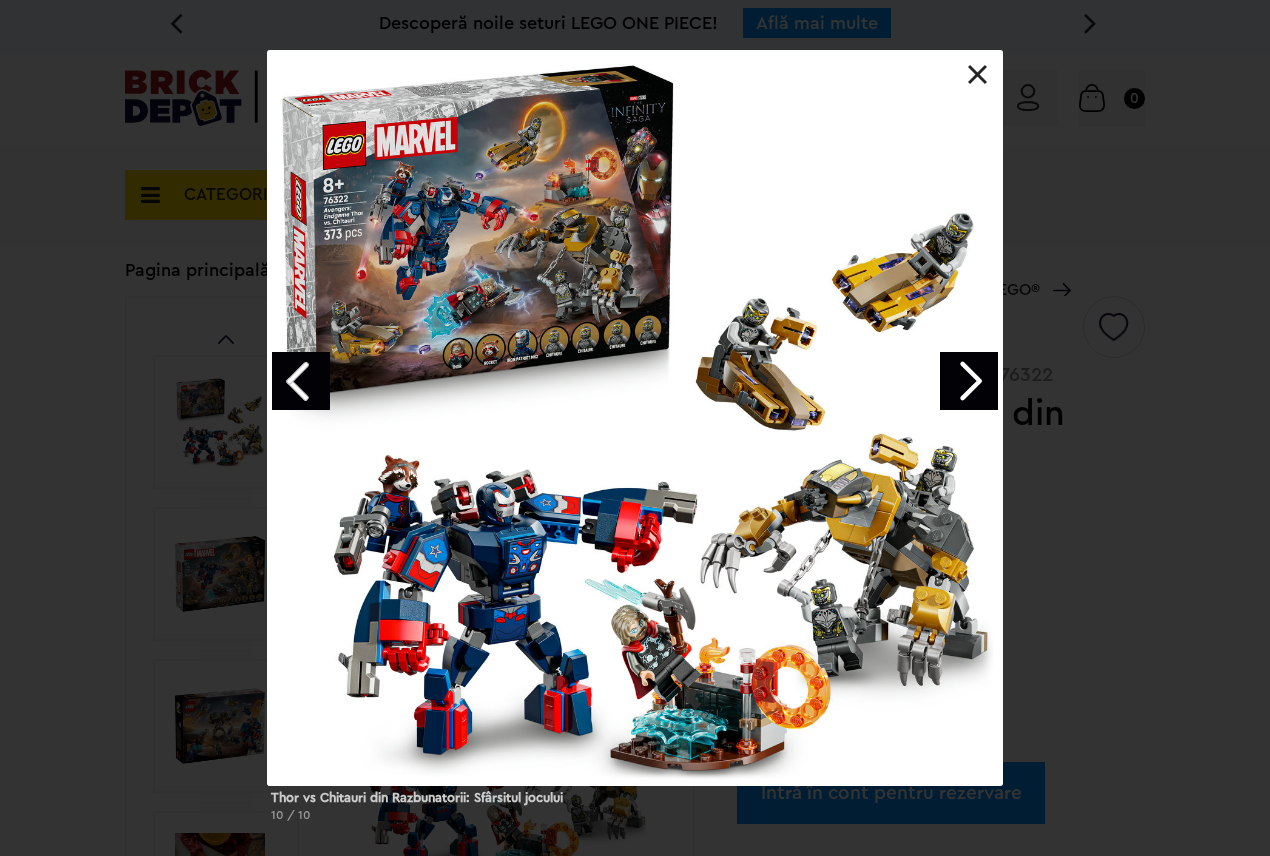 click on "Thor vs Chitauri din Razbunatorii: Sfârsitul jocului 10 / 10" at bounding box center (635, 444) 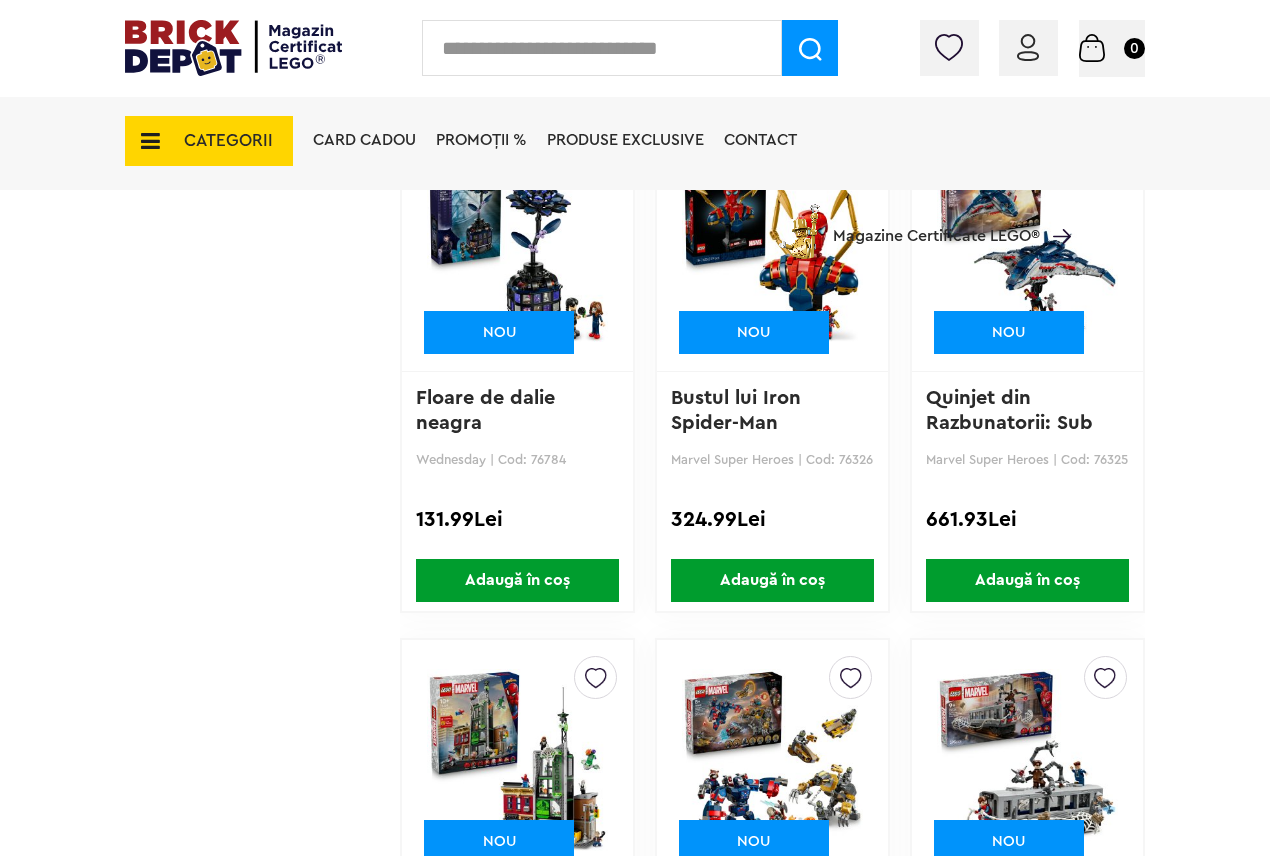 scroll, scrollTop: 4510, scrollLeft: 0, axis: vertical 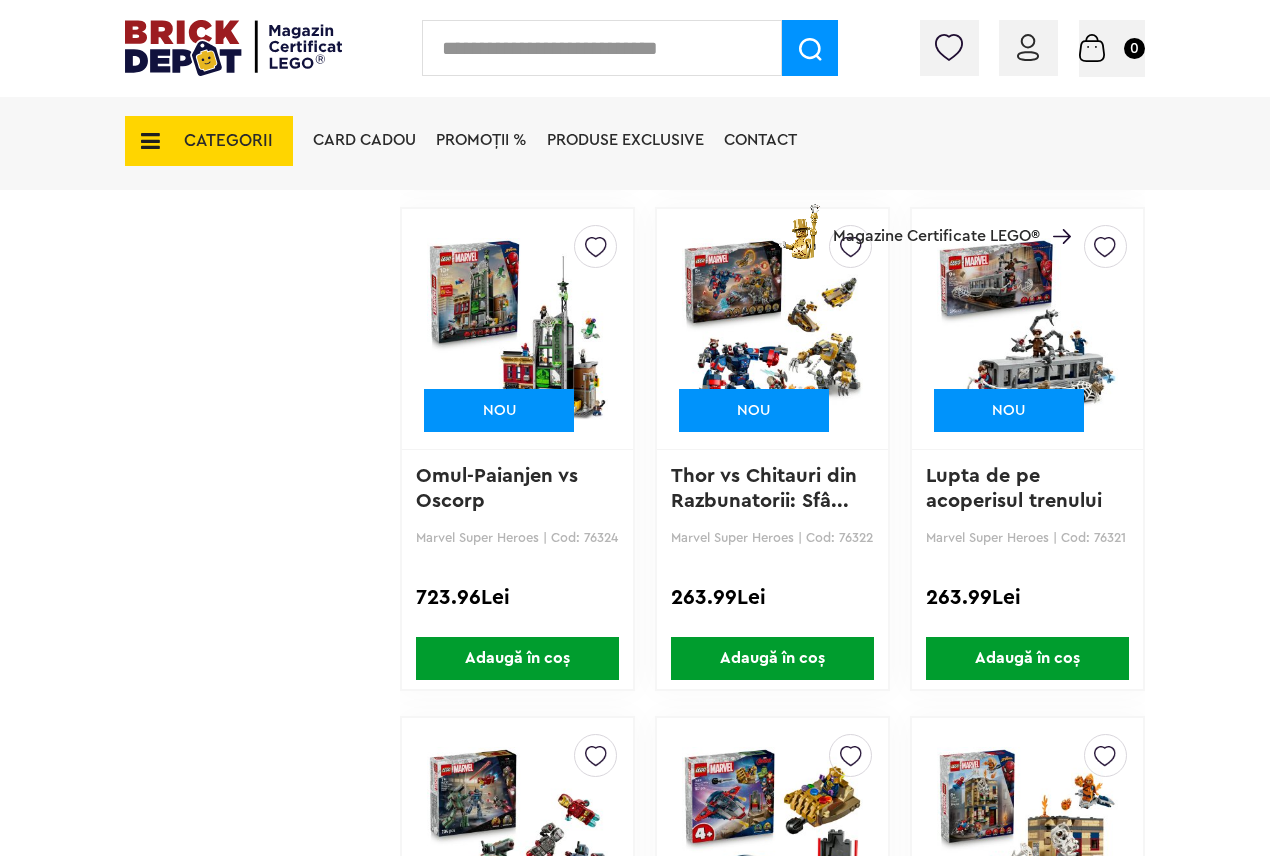 click at bounding box center [1027, 329] 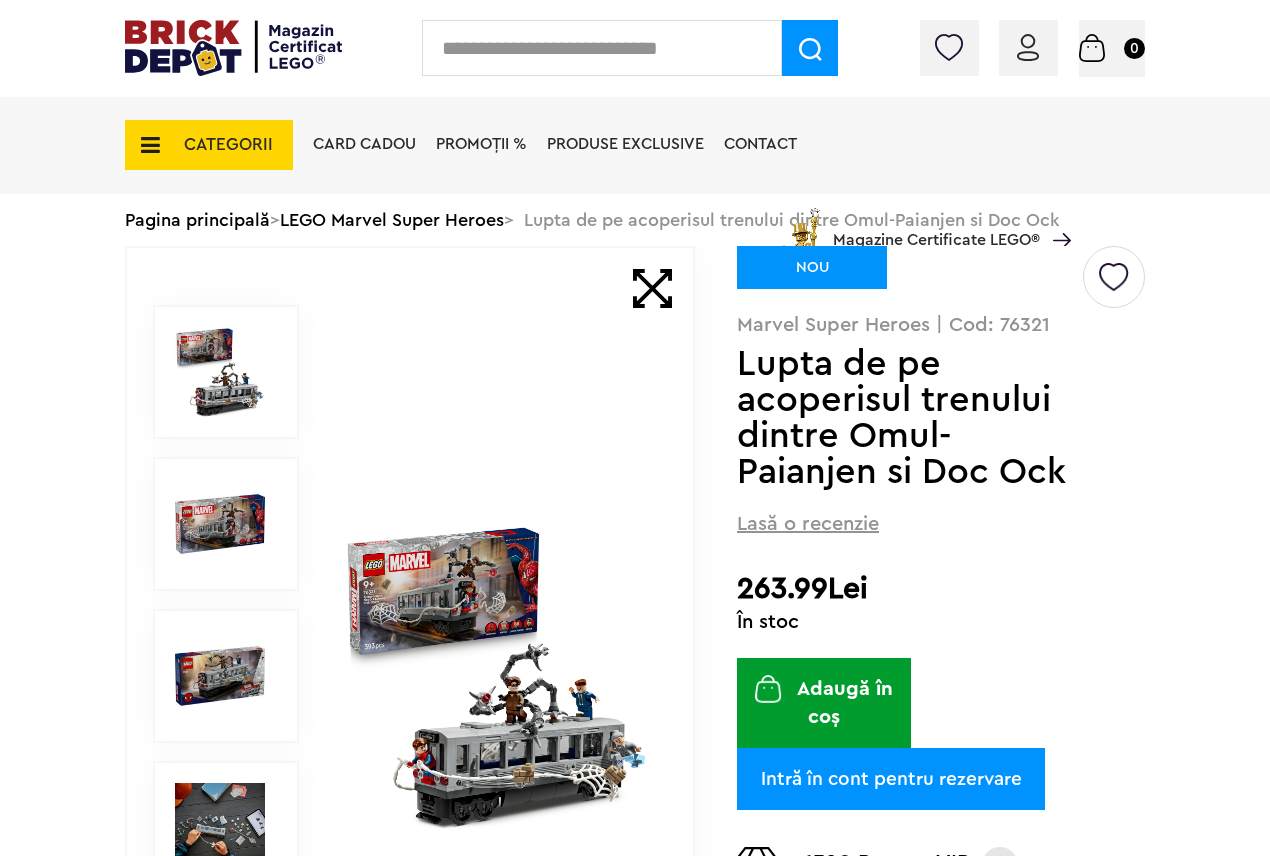 scroll, scrollTop: 0, scrollLeft: 0, axis: both 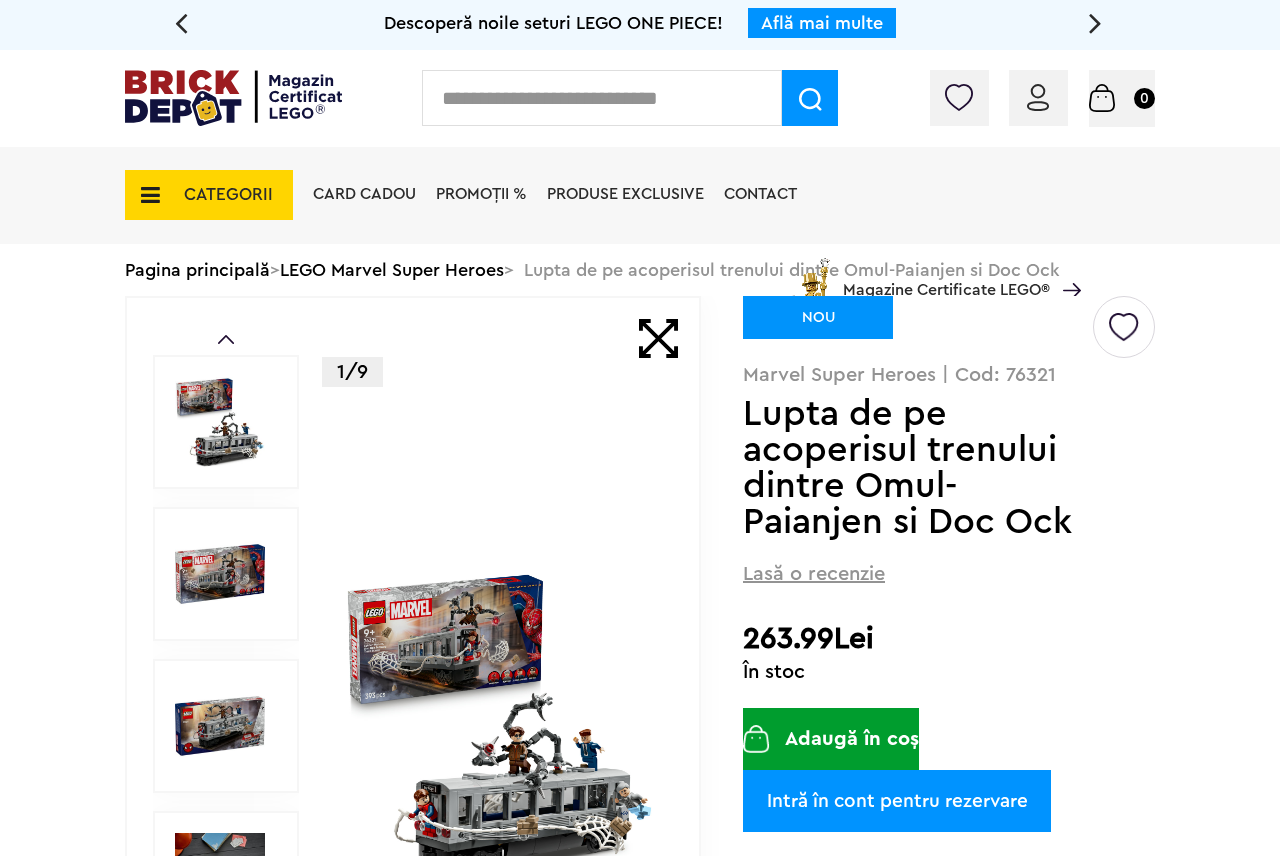 click at bounding box center [499, 726] 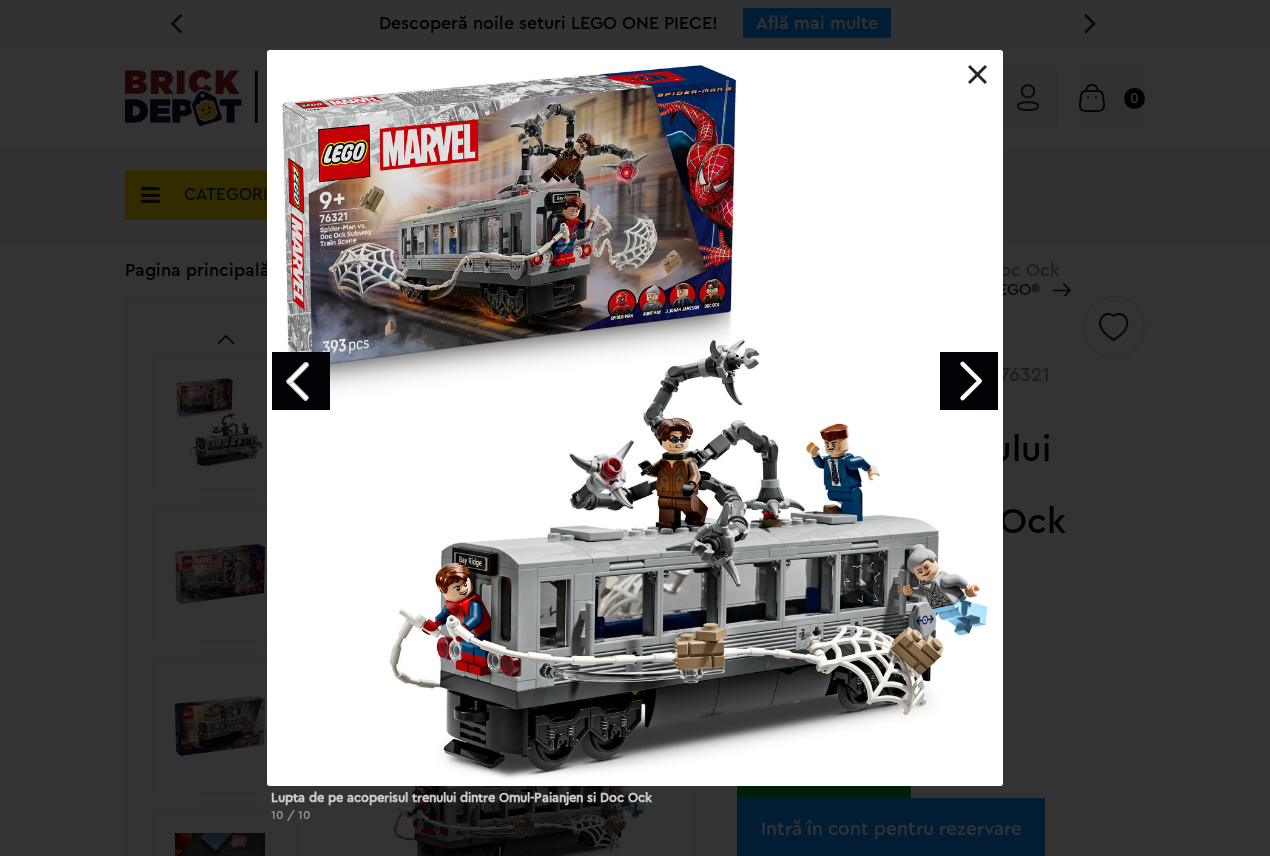 click at bounding box center [969, 381] 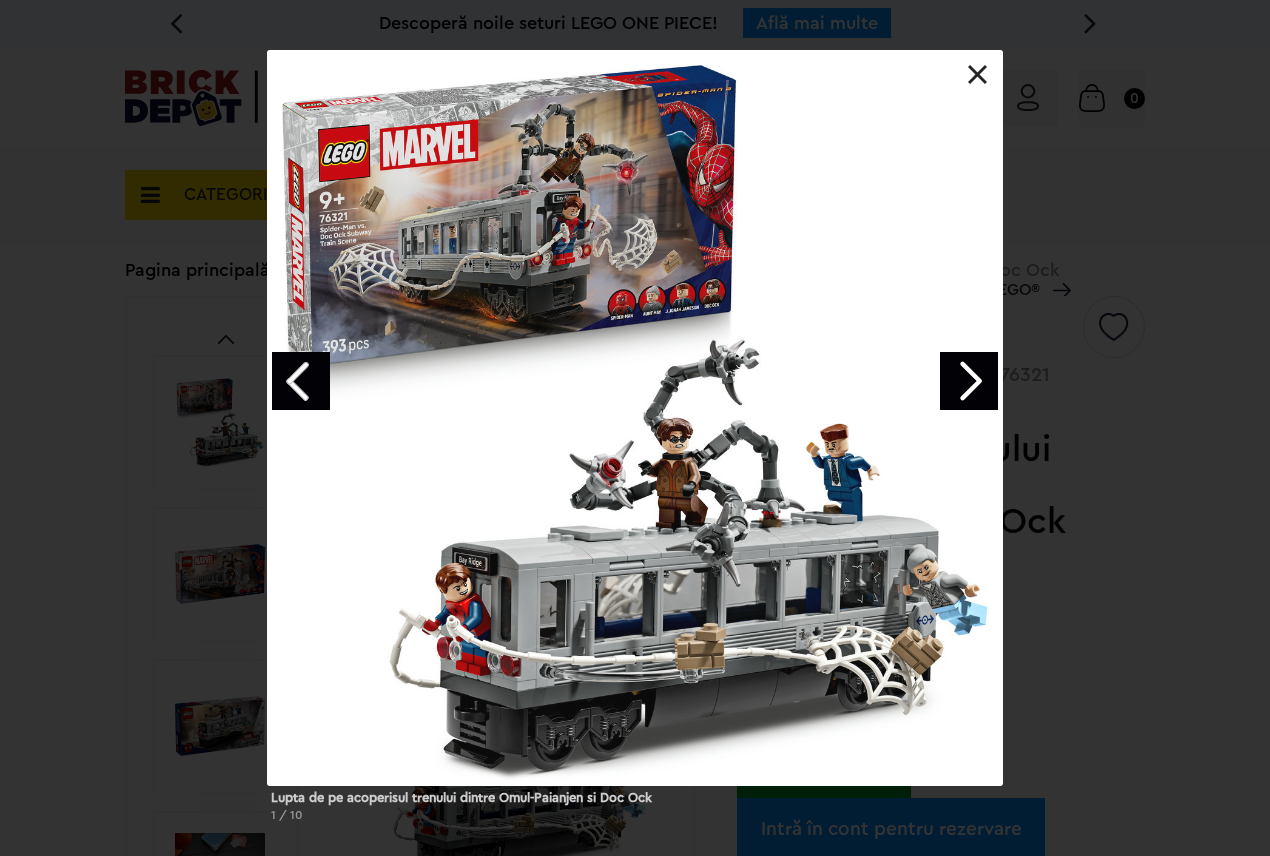 click at bounding box center [969, 381] 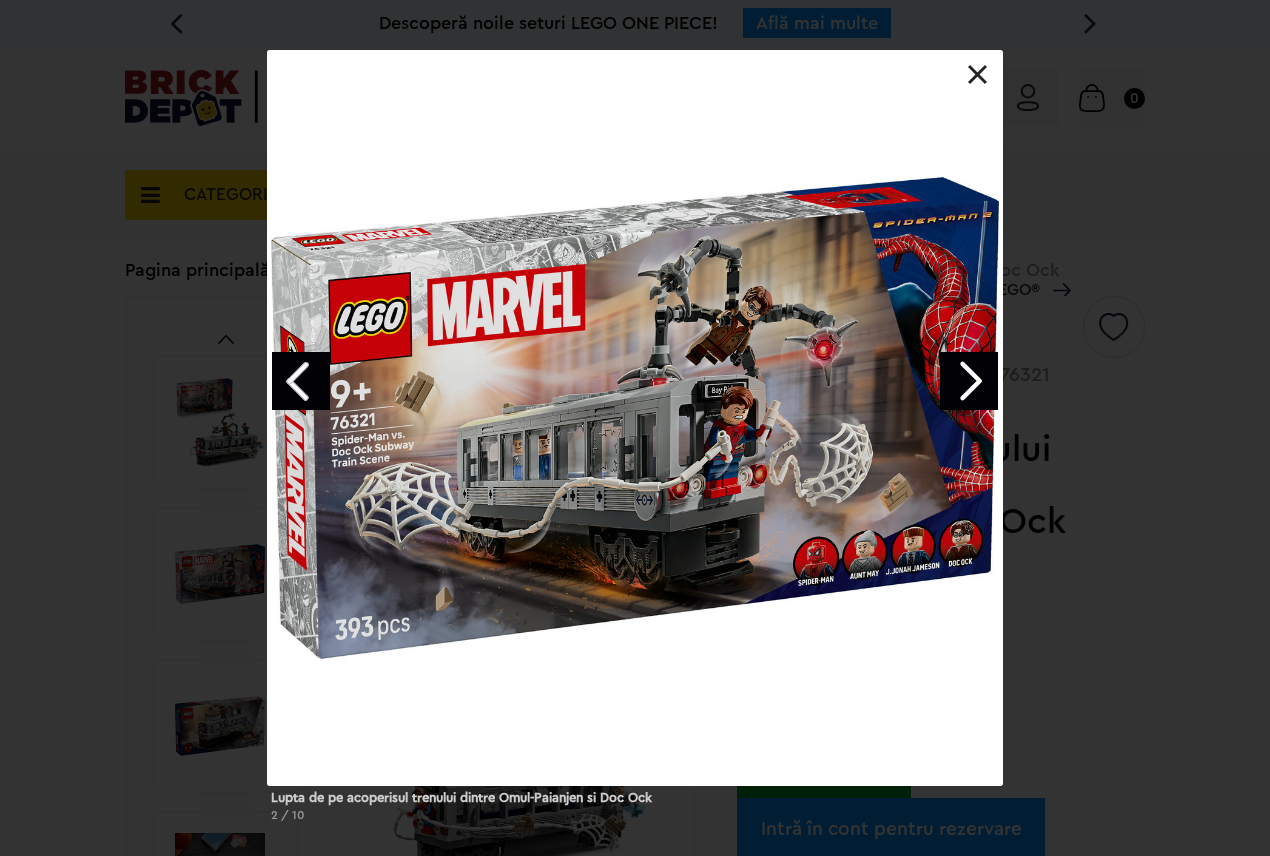 click at bounding box center (969, 381) 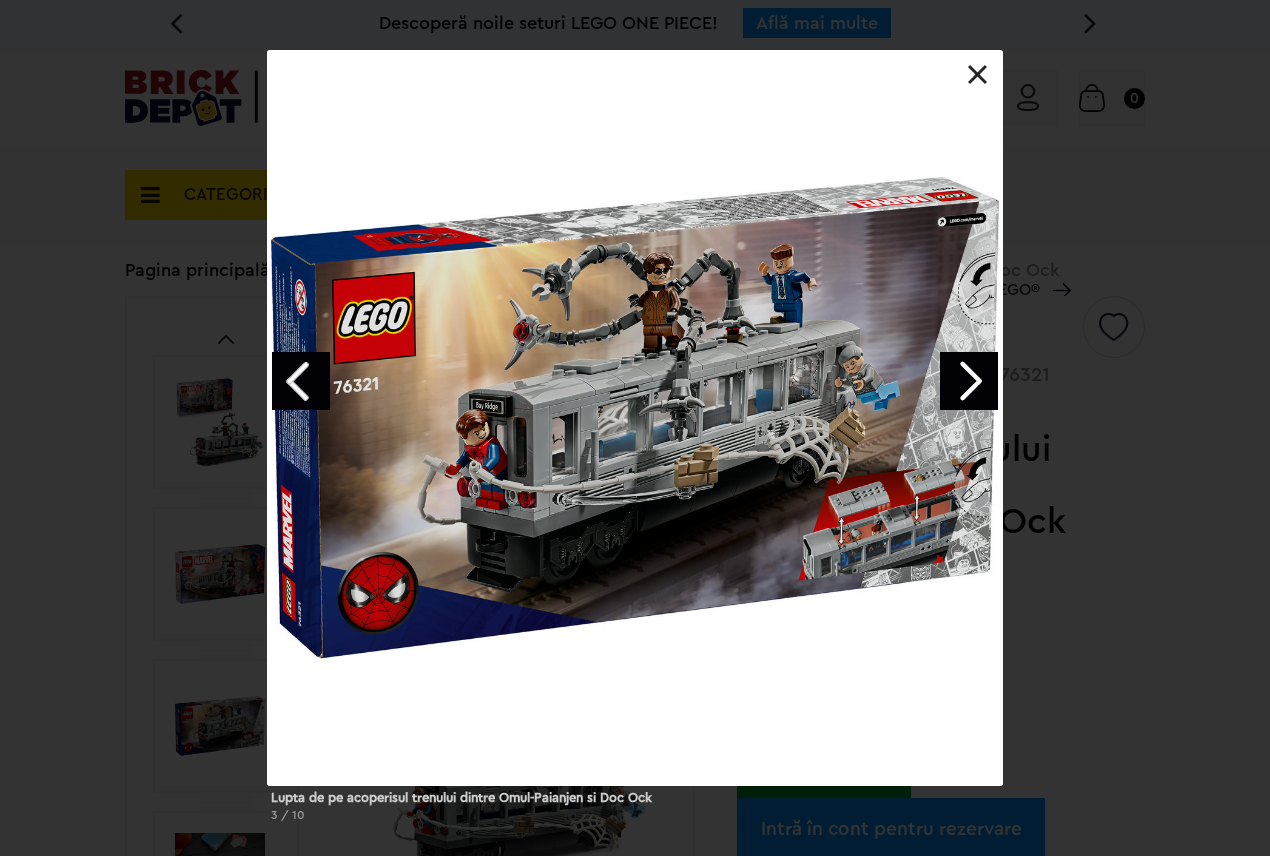 click on "Lupta de pe acoperisul trenului dintre Omul-Paianjen si Doc Ock 3 / 10" at bounding box center (635, 444) 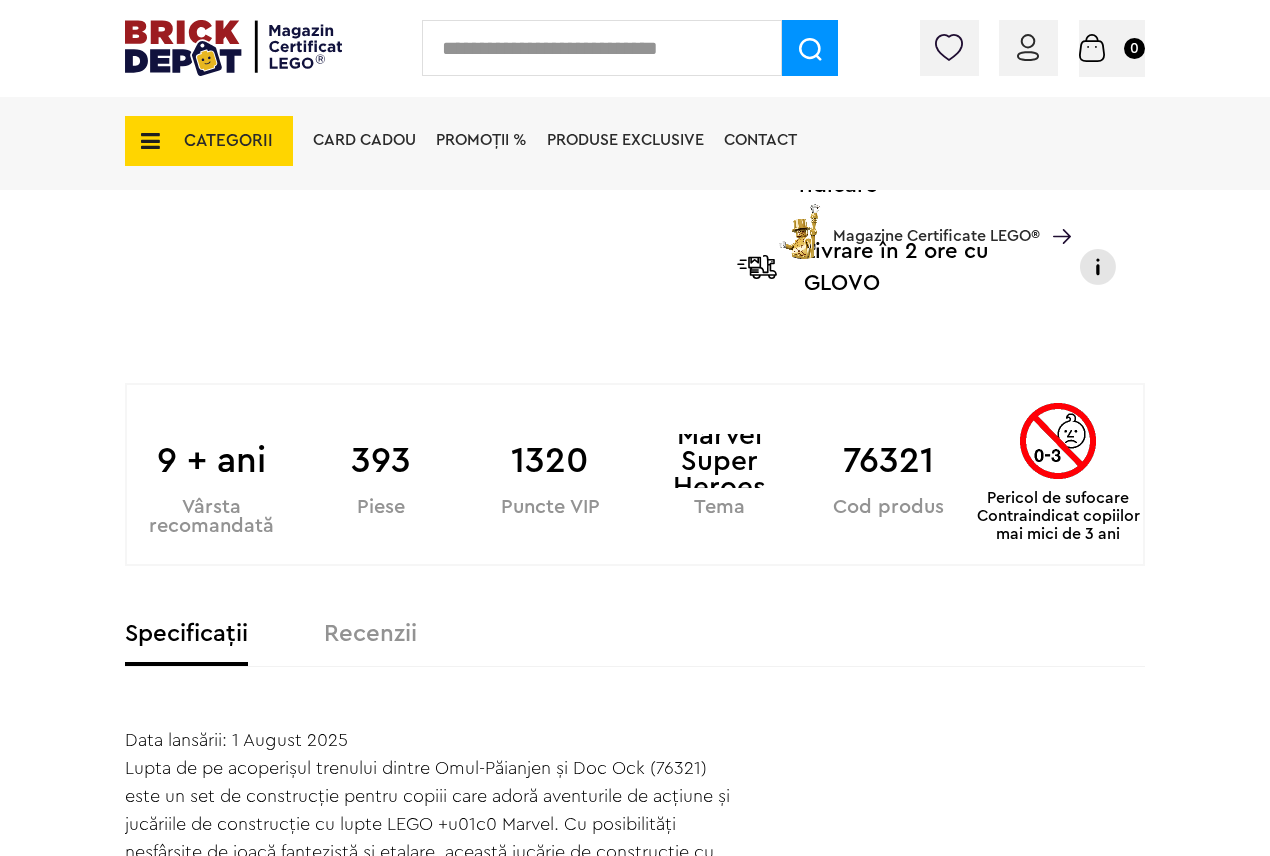 scroll, scrollTop: 1300, scrollLeft: 0, axis: vertical 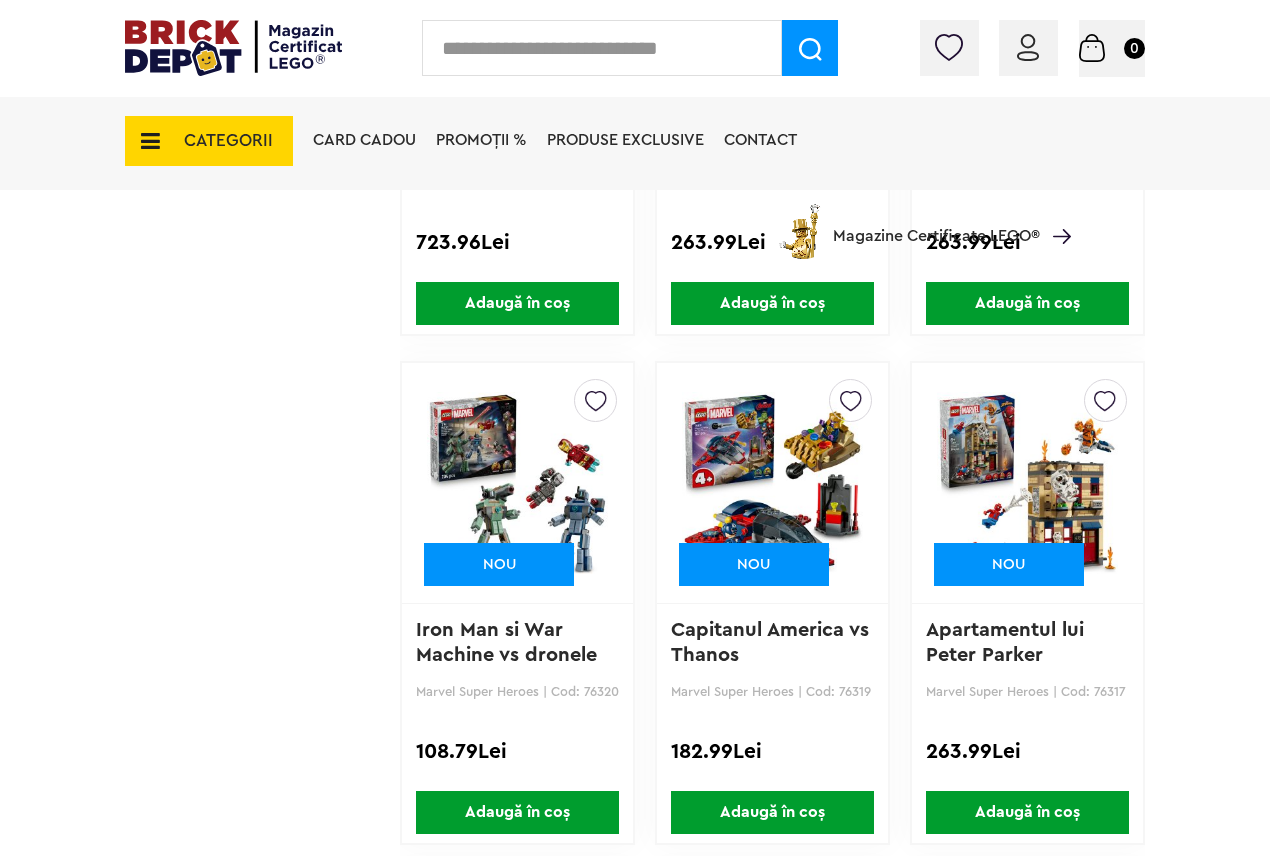 click at bounding box center (1027, 483) 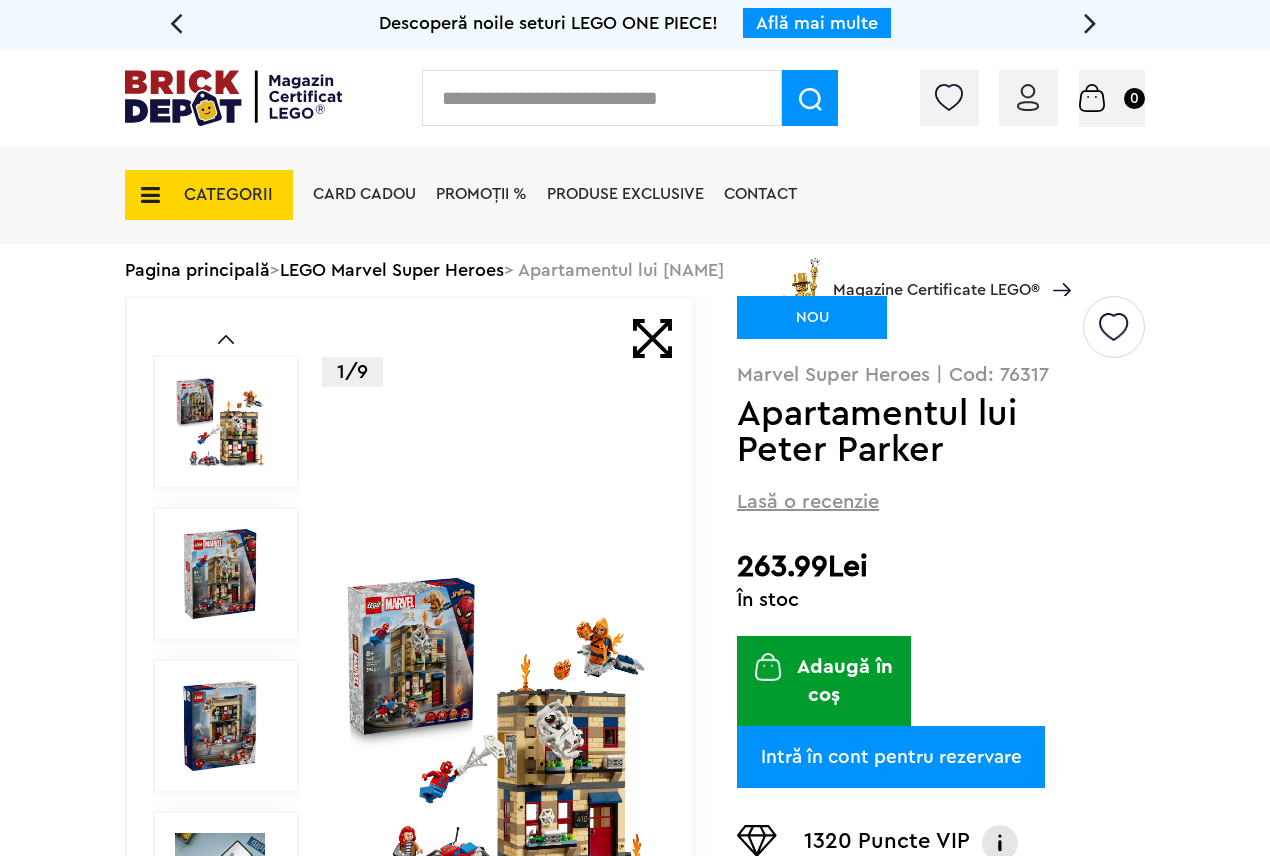 scroll, scrollTop: 0, scrollLeft: 0, axis: both 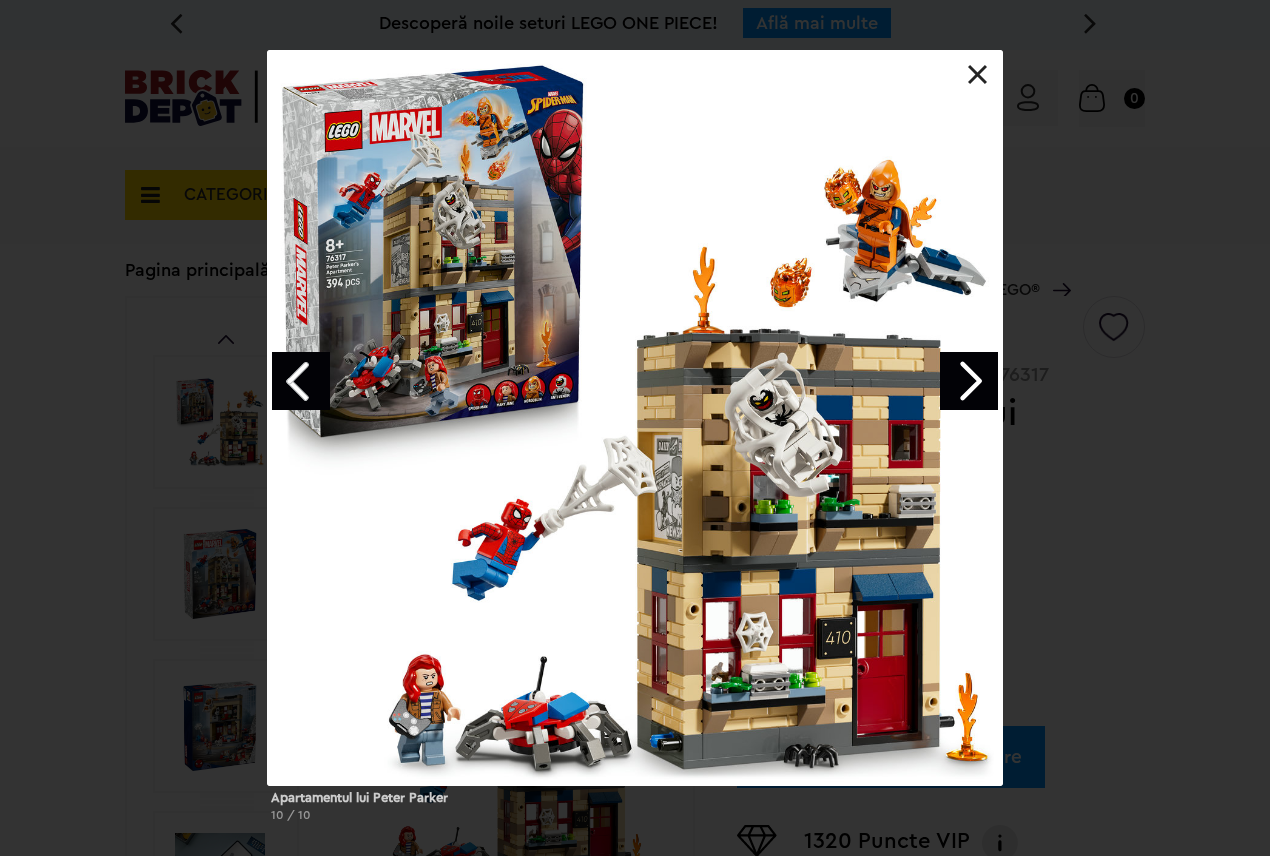 click on "Apartamentul lui Peter Parker 10 / 10" at bounding box center [635, 444] 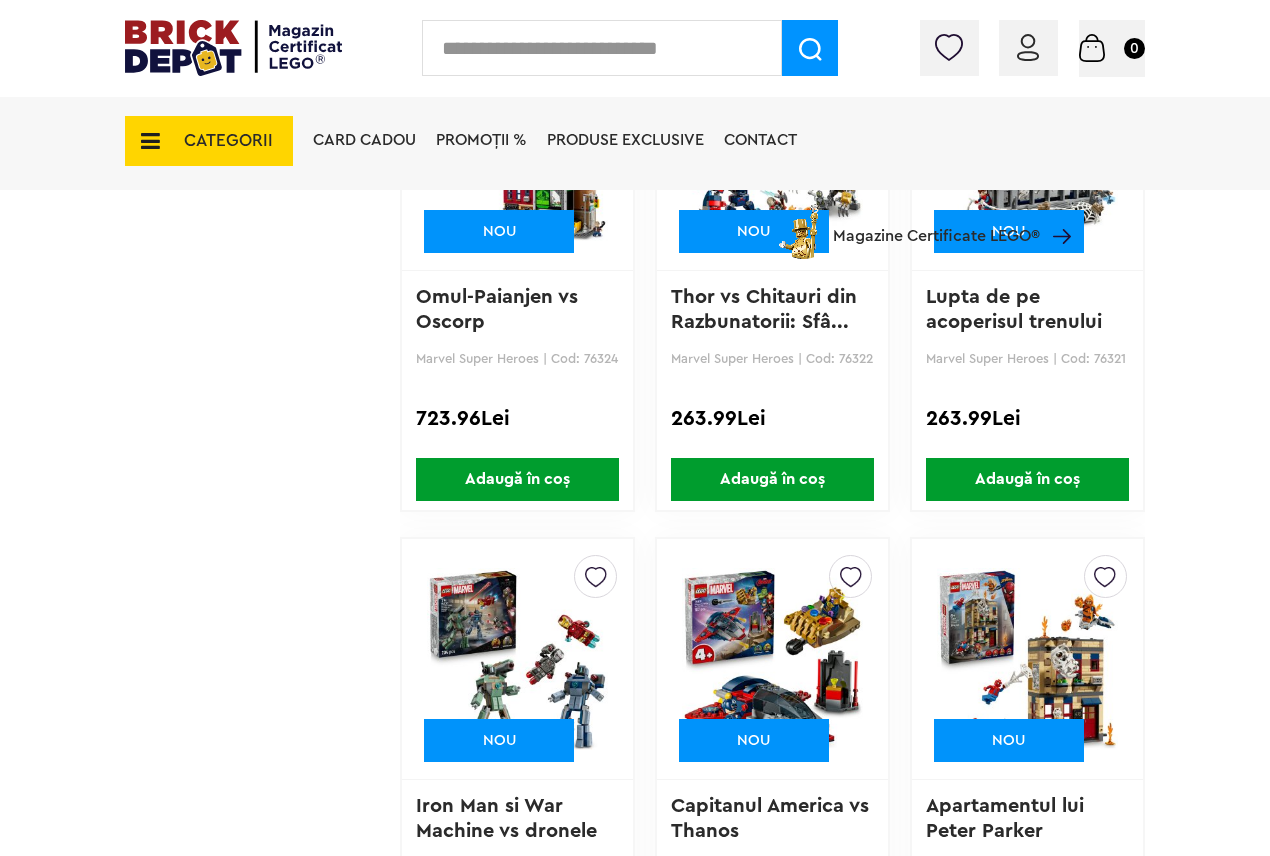 scroll, scrollTop: 4865, scrollLeft: 0, axis: vertical 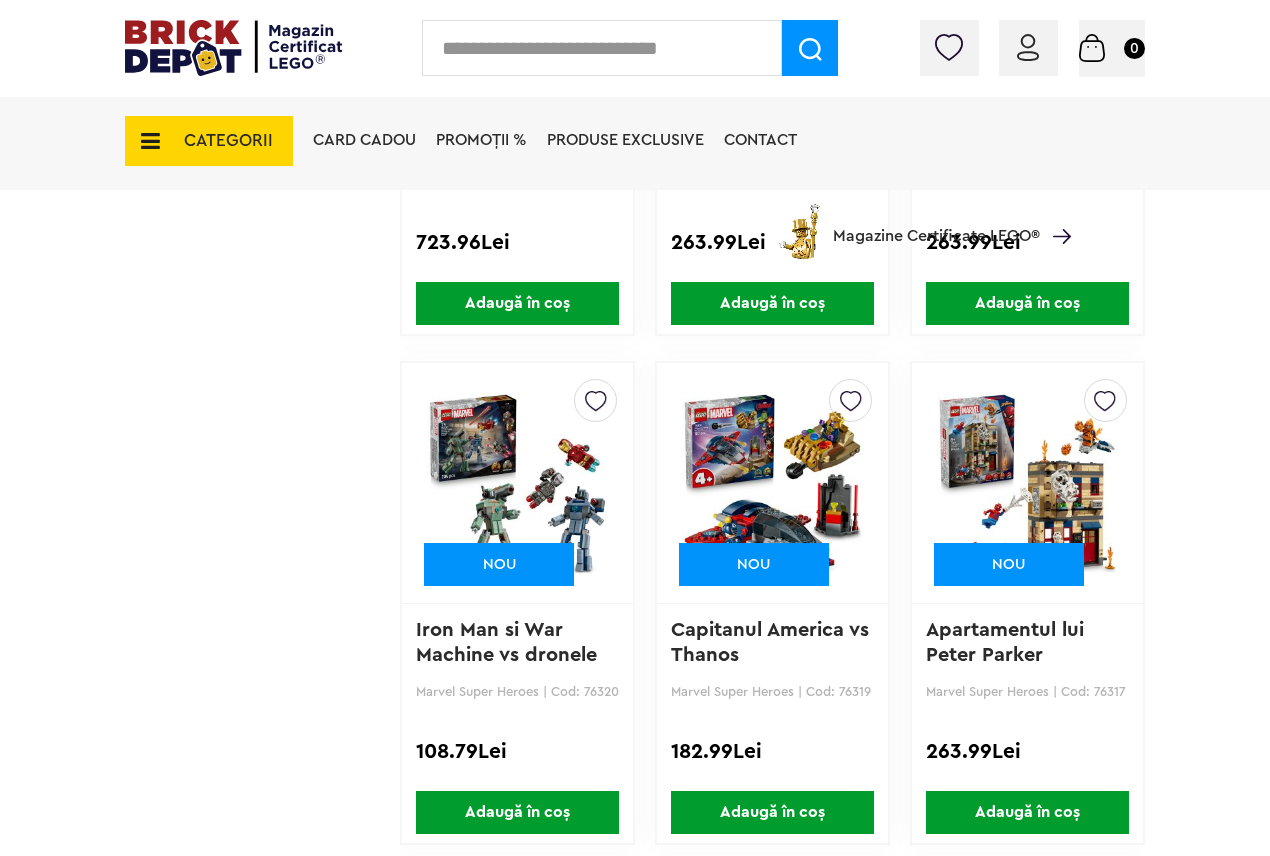click at bounding box center [772, 483] 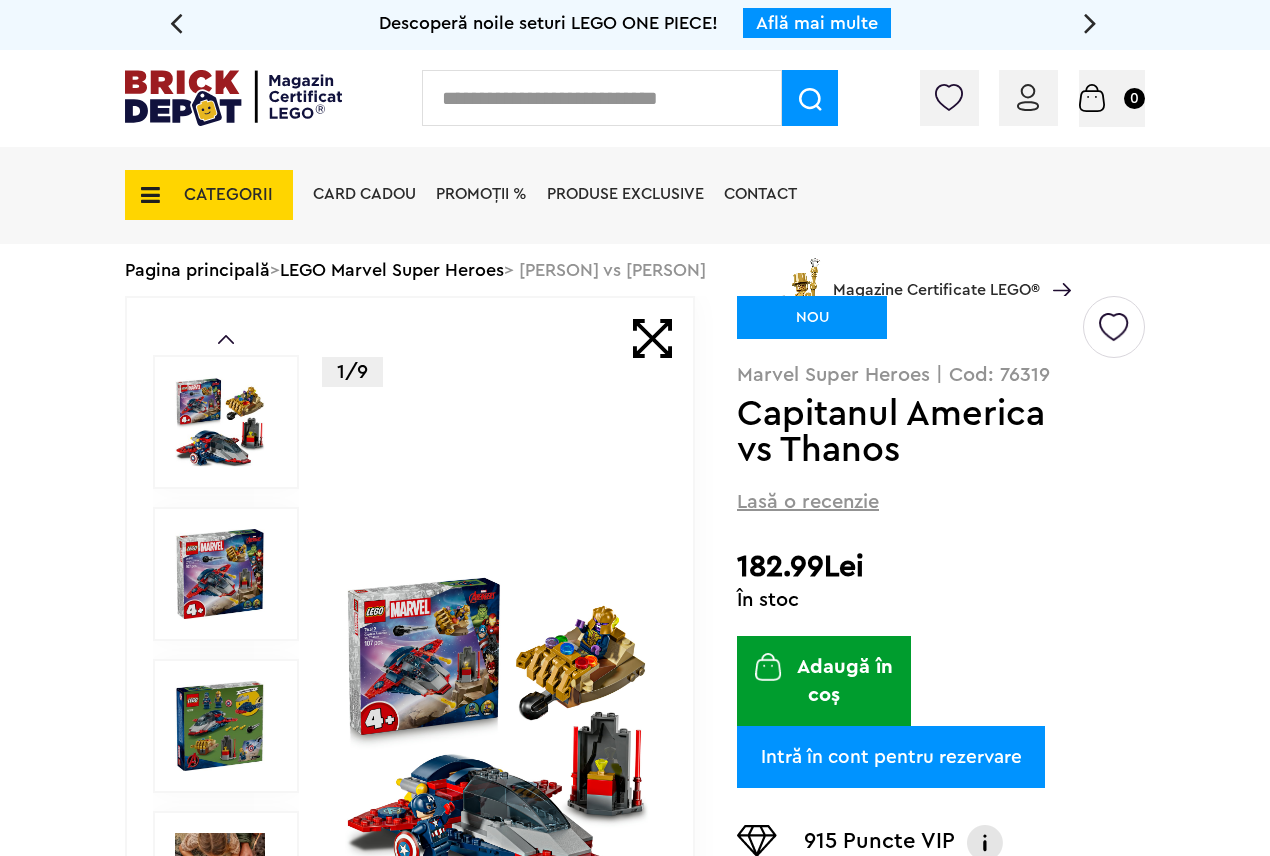scroll, scrollTop: 0, scrollLeft: 0, axis: both 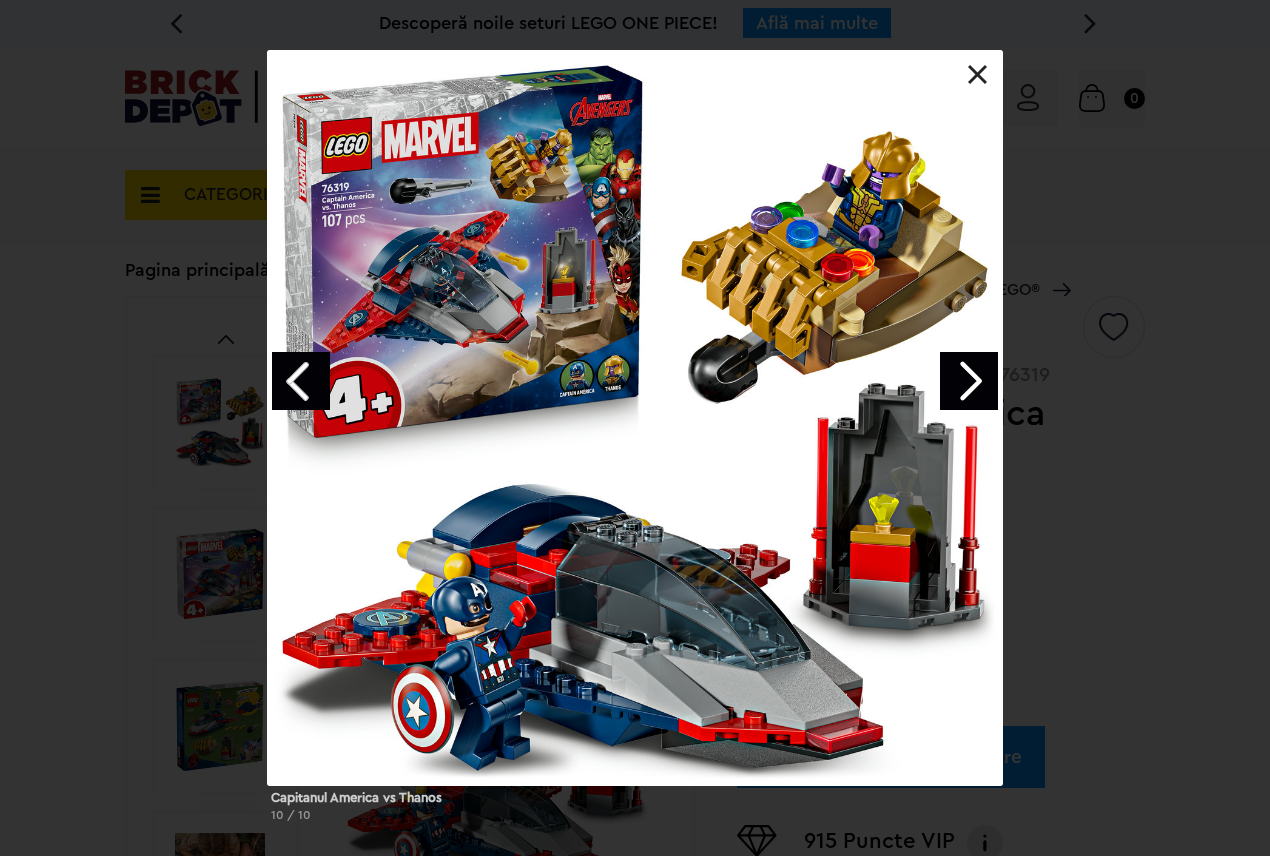 drag, startPoint x: 0, startPoint y: 106, endPoint x: 18, endPoint y: 85, distance: 27.658634 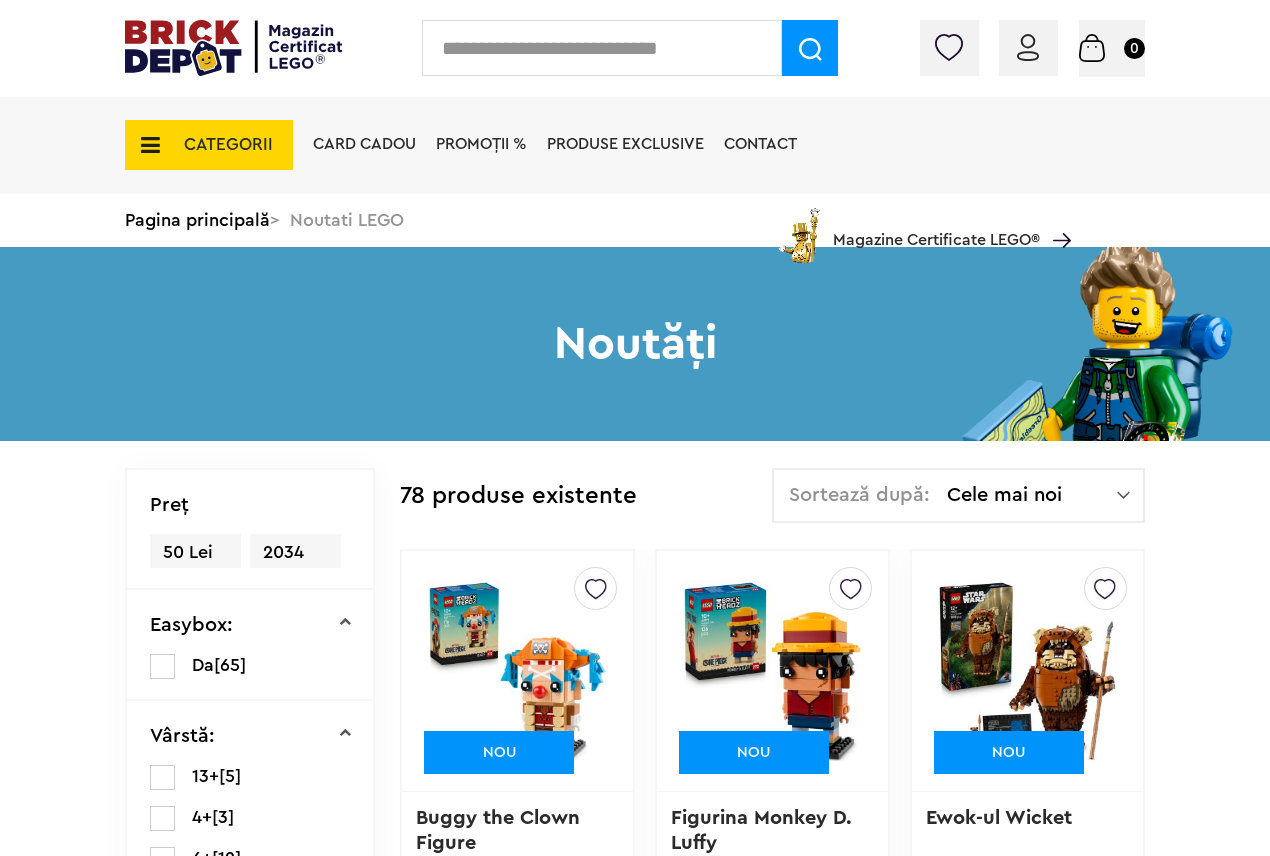 scroll, scrollTop: 4689, scrollLeft: 0, axis: vertical 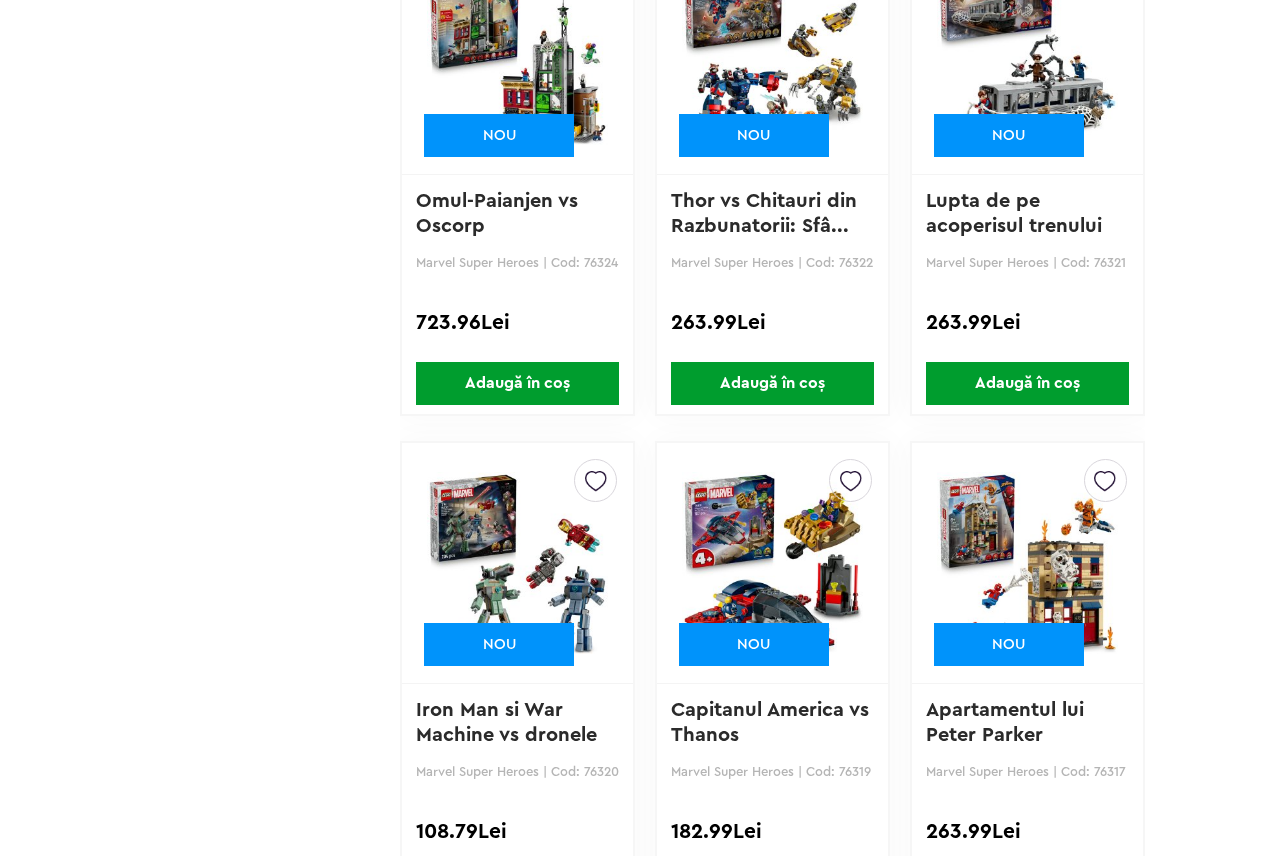 click at bounding box center (517, 563) 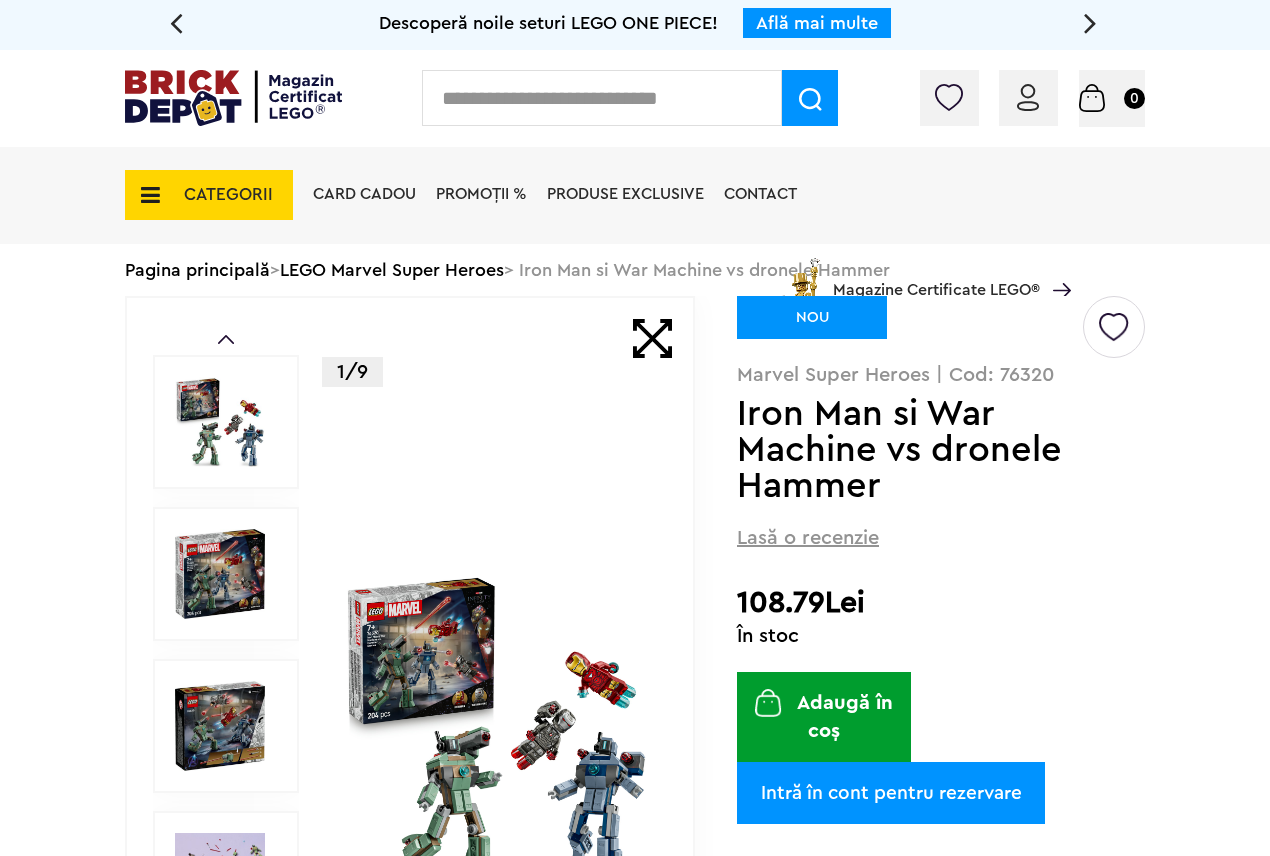scroll, scrollTop: 0, scrollLeft: 0, axis: both 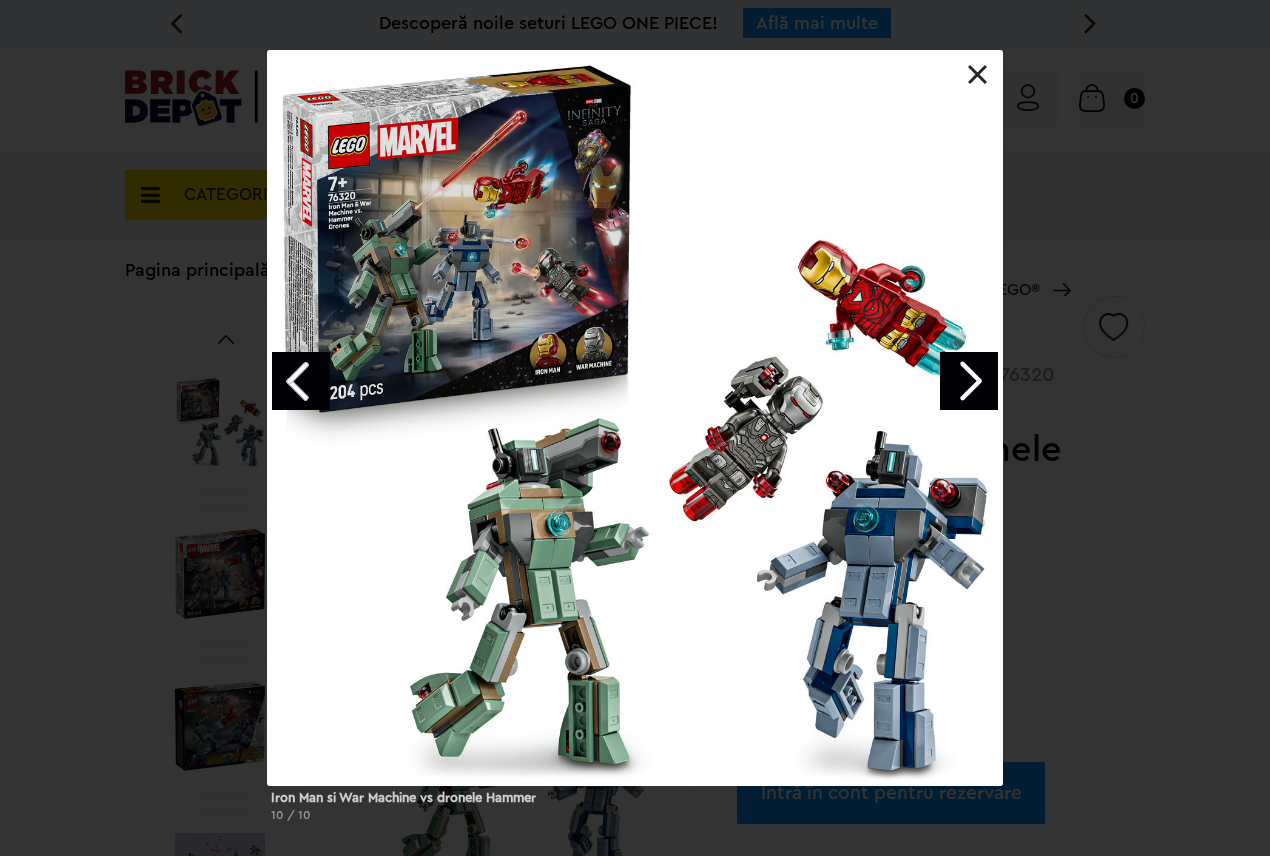 click on "Iron Man si War Machine vs dronele Hammer 10 / 10" at bounding box center [635, 444] 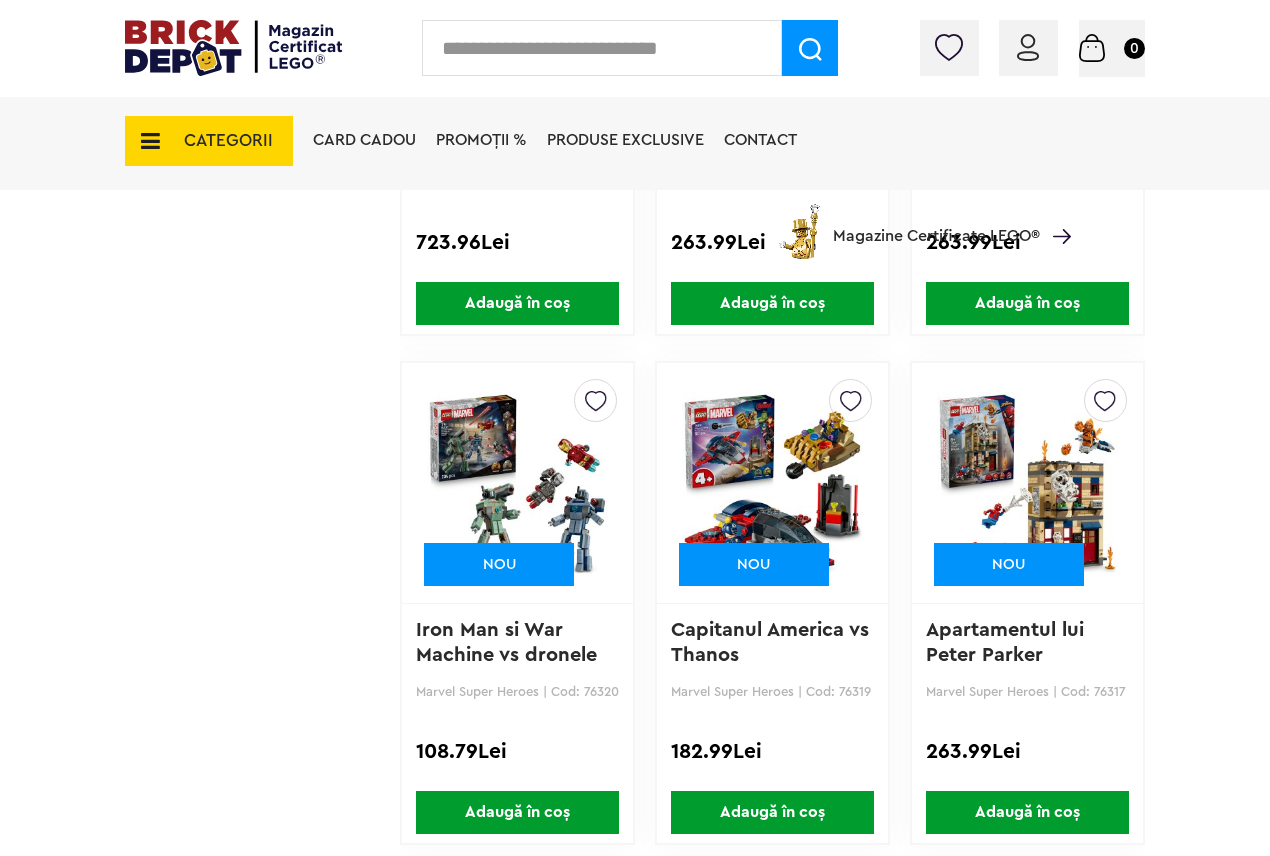 scroll, scrollTop: 4865, scrollLeft: 0, axis: vertical 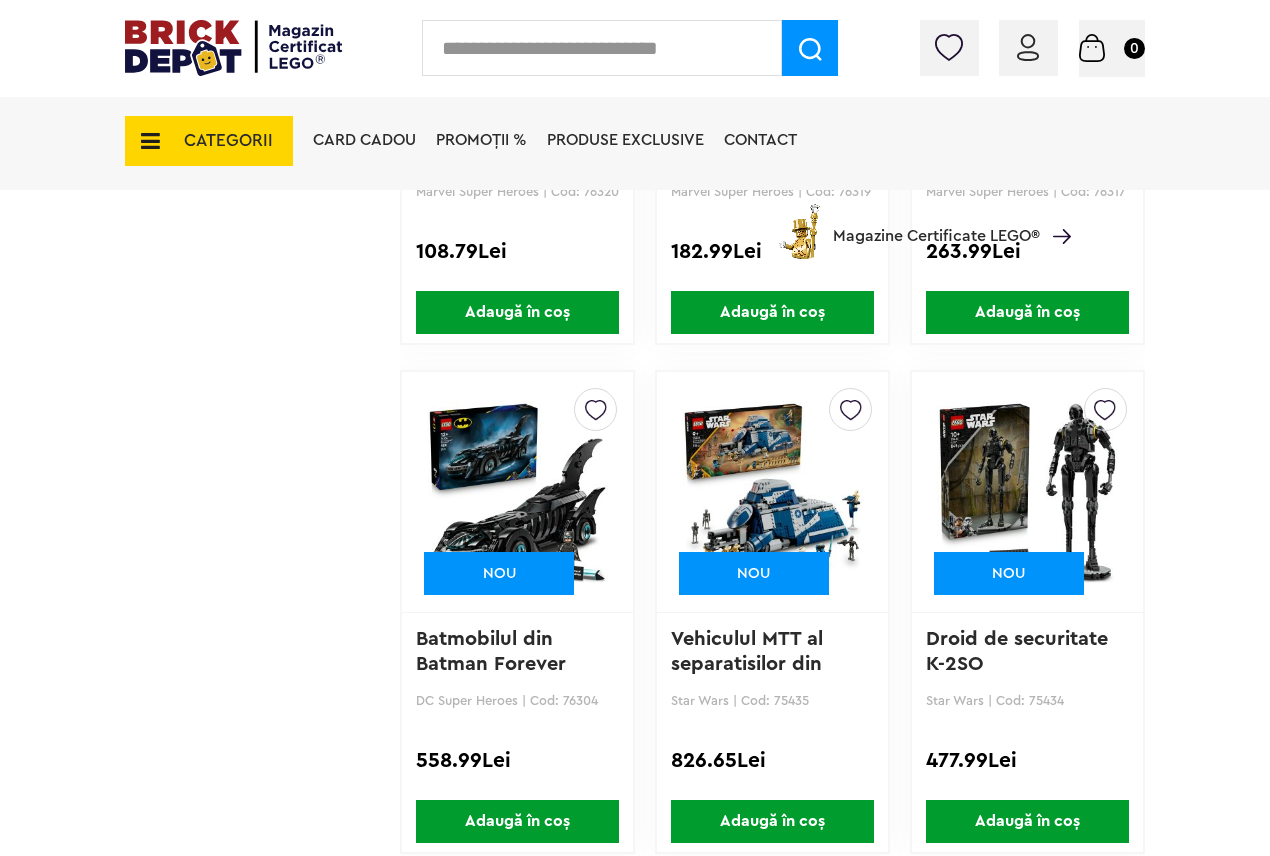 click at bounding box center [517, 492] 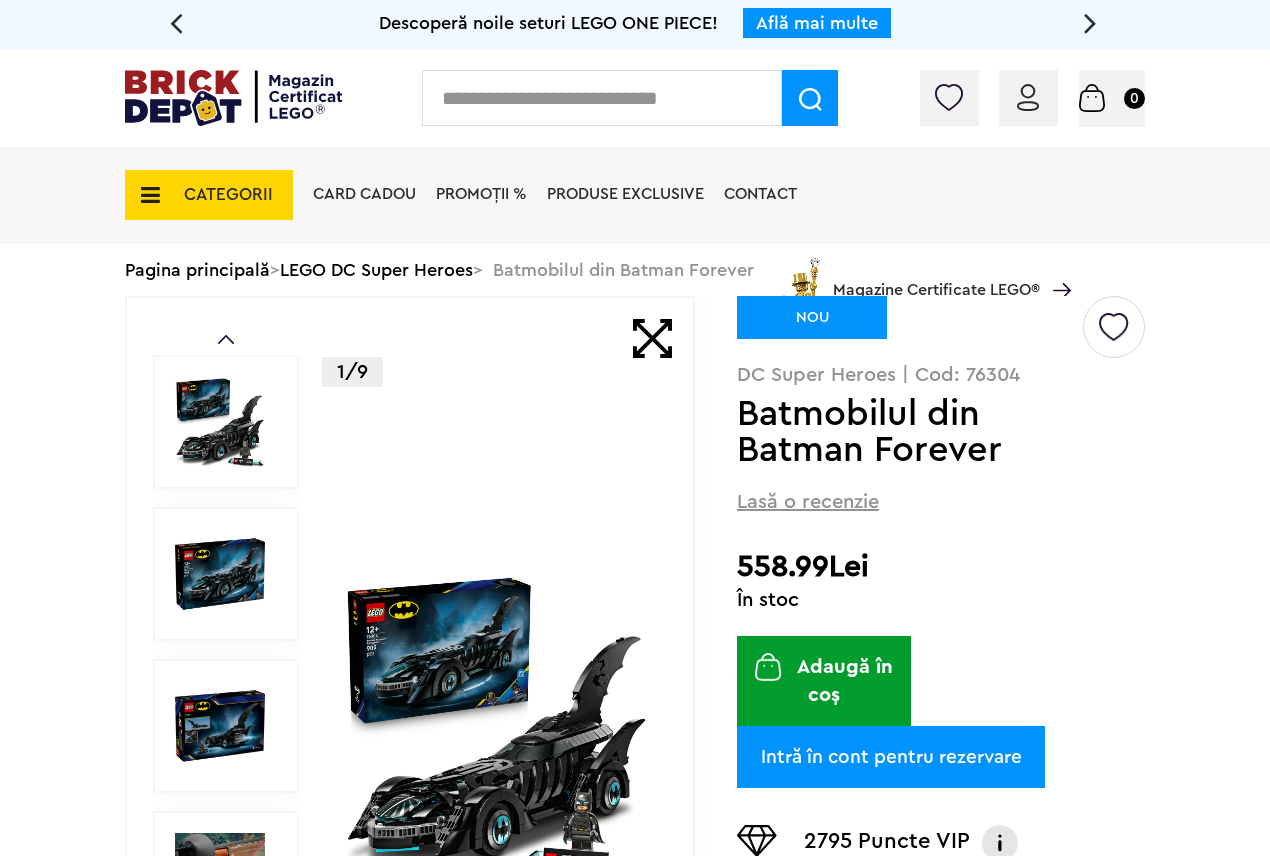 click at bounding box center [496, 726] 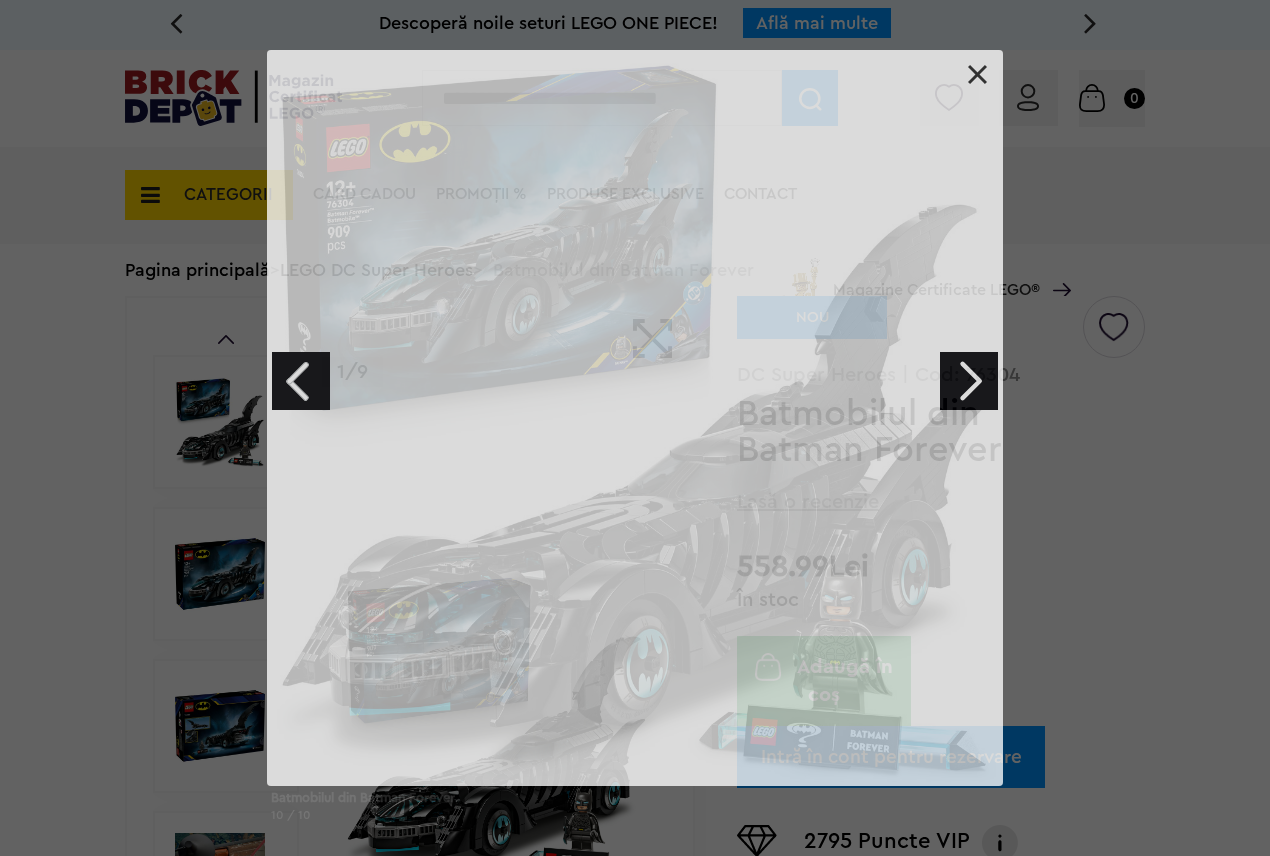 scroll, scrollTop: 0, scrollLeft: 0, axis: both 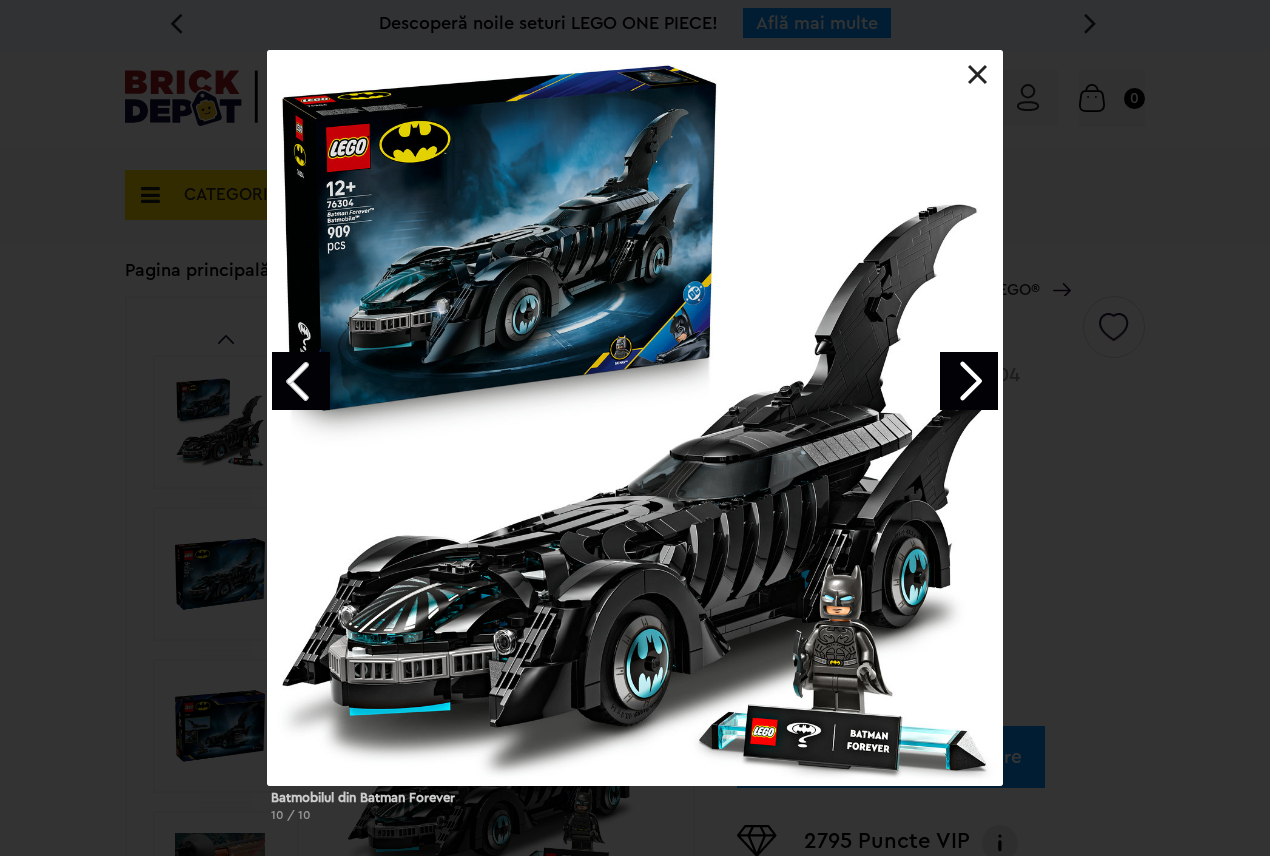 click at bounding box center [969, 381] 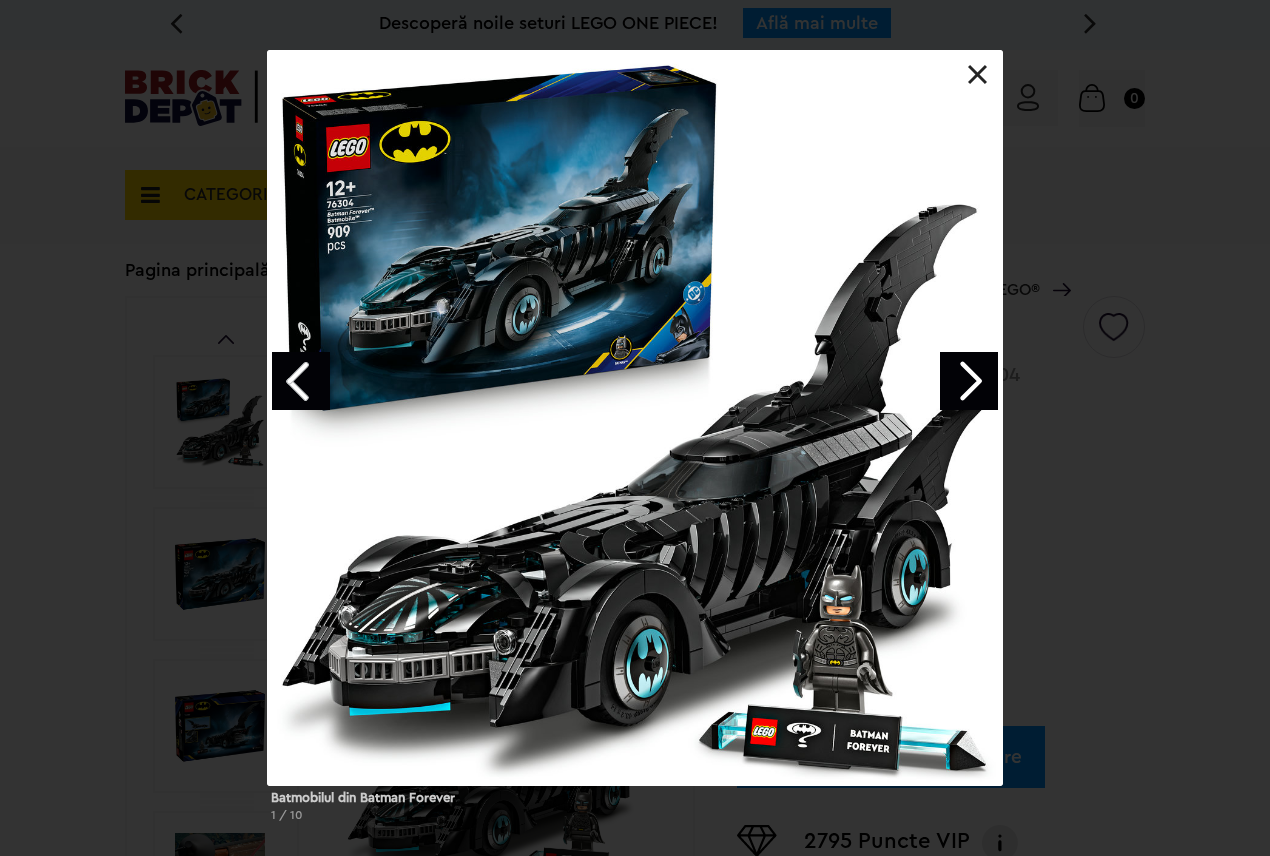 click at bounding box center (969, 381) 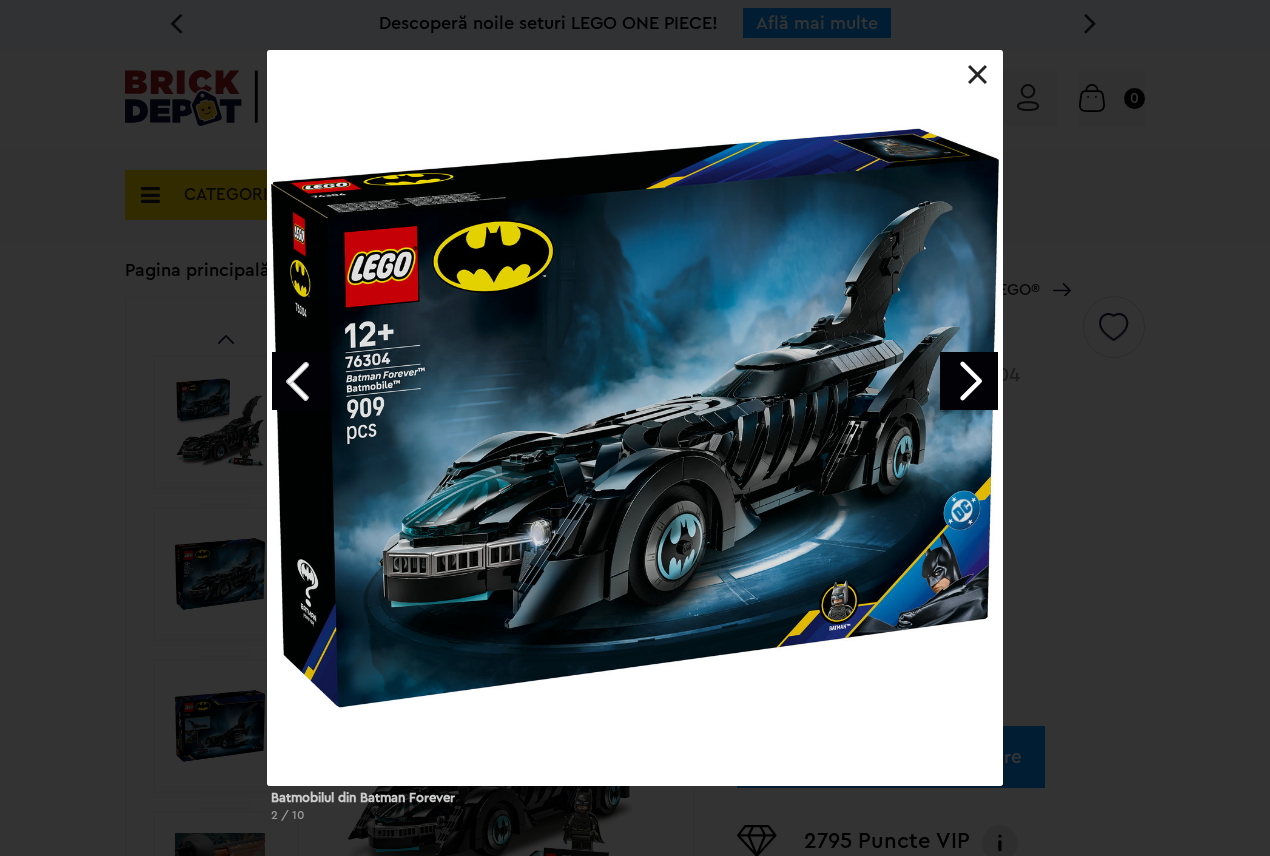 click at bounding box center (969, 381) 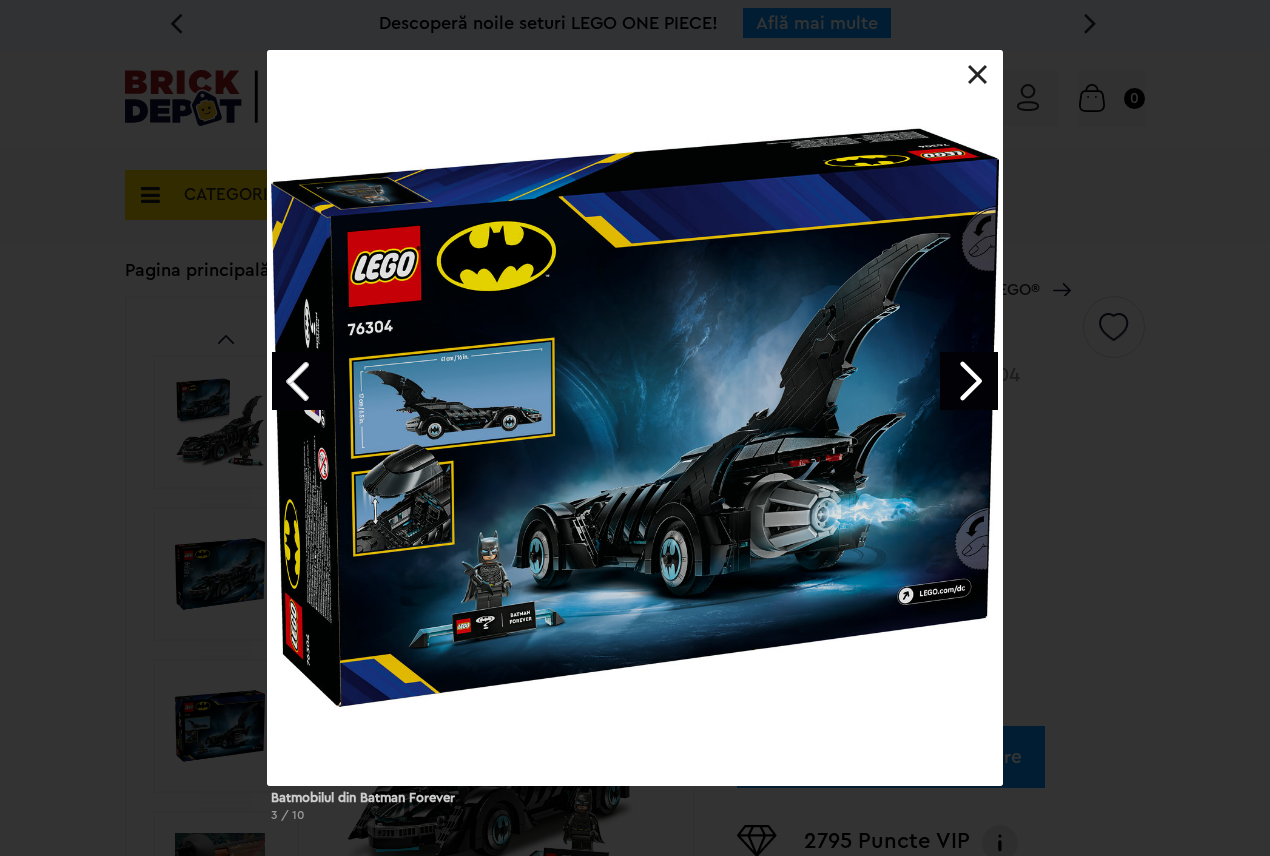 click at bounding box center [969, 381] 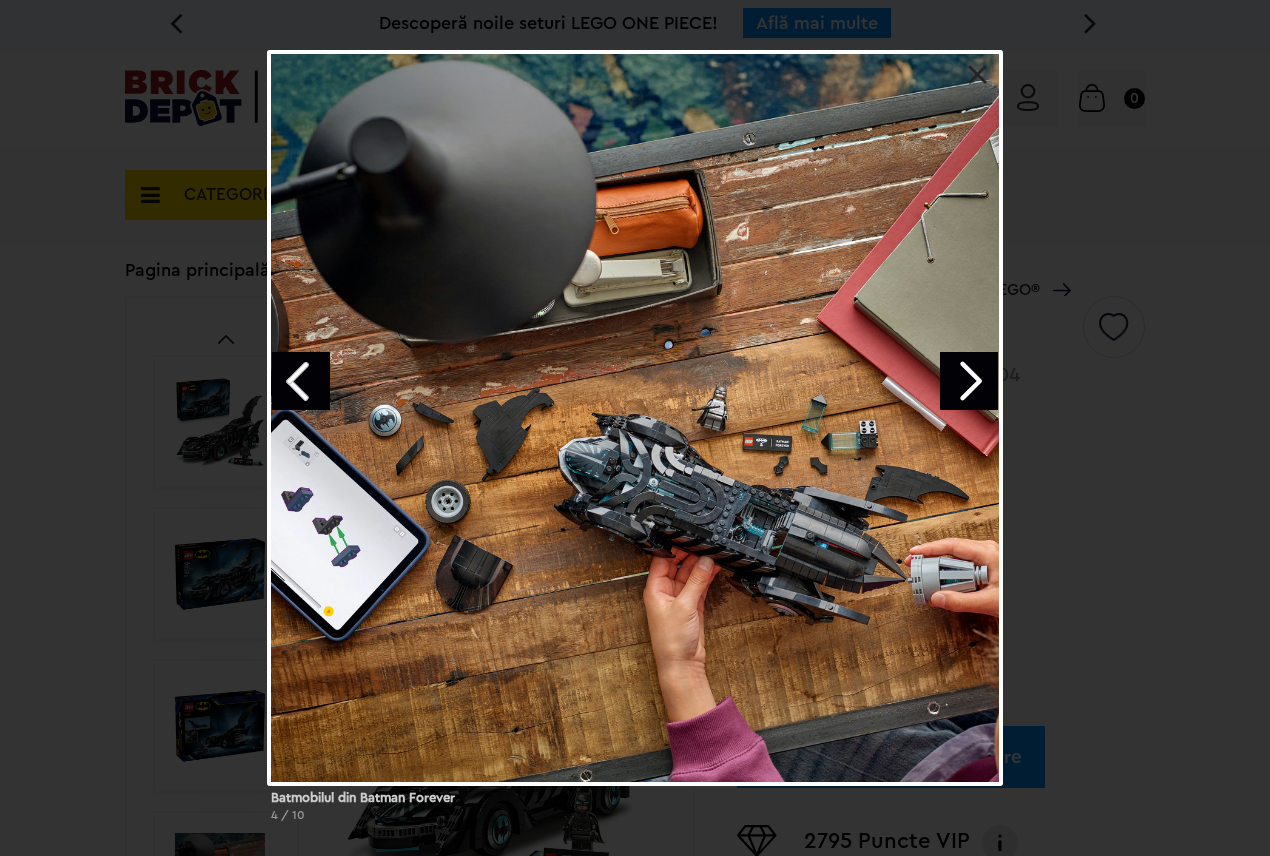 click at bounding box center (969, 381) 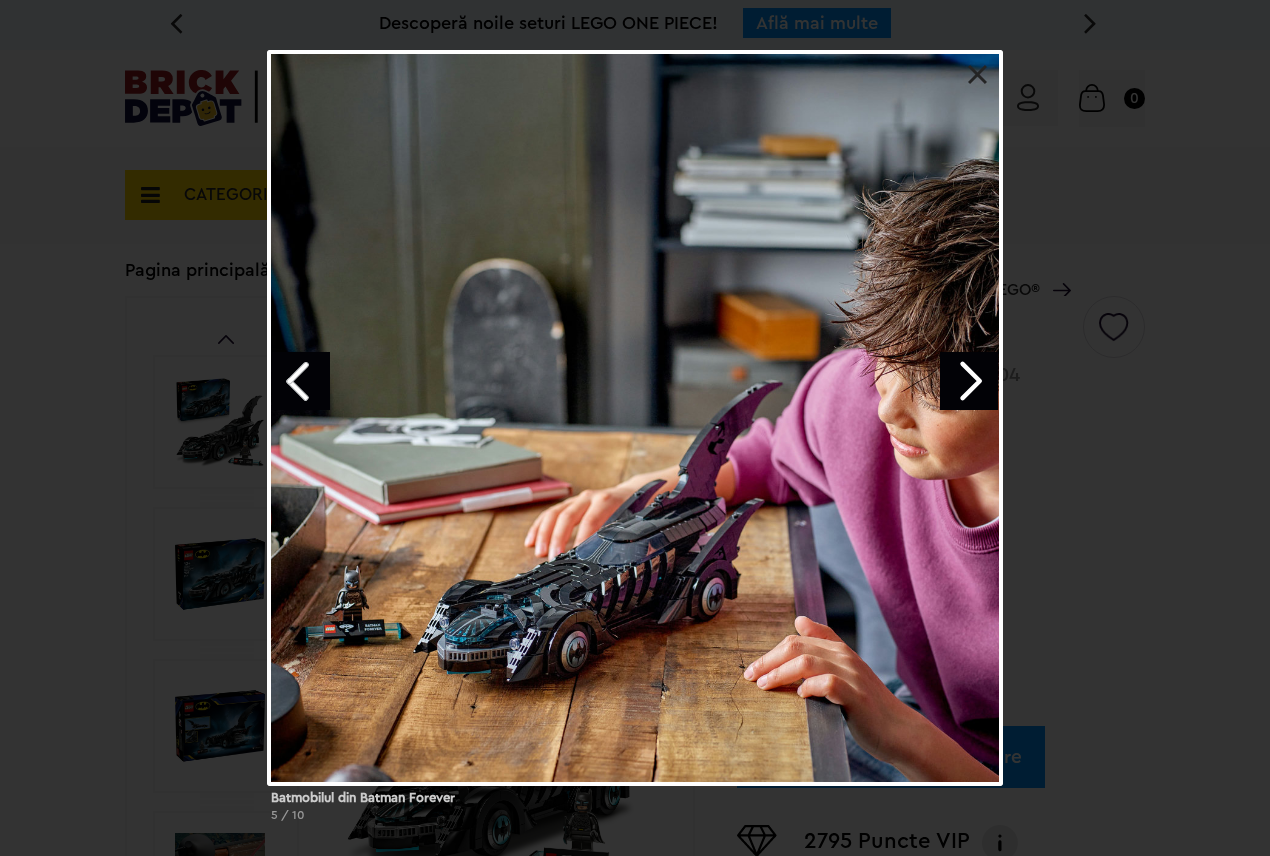 click at bounding box center (969, 381) 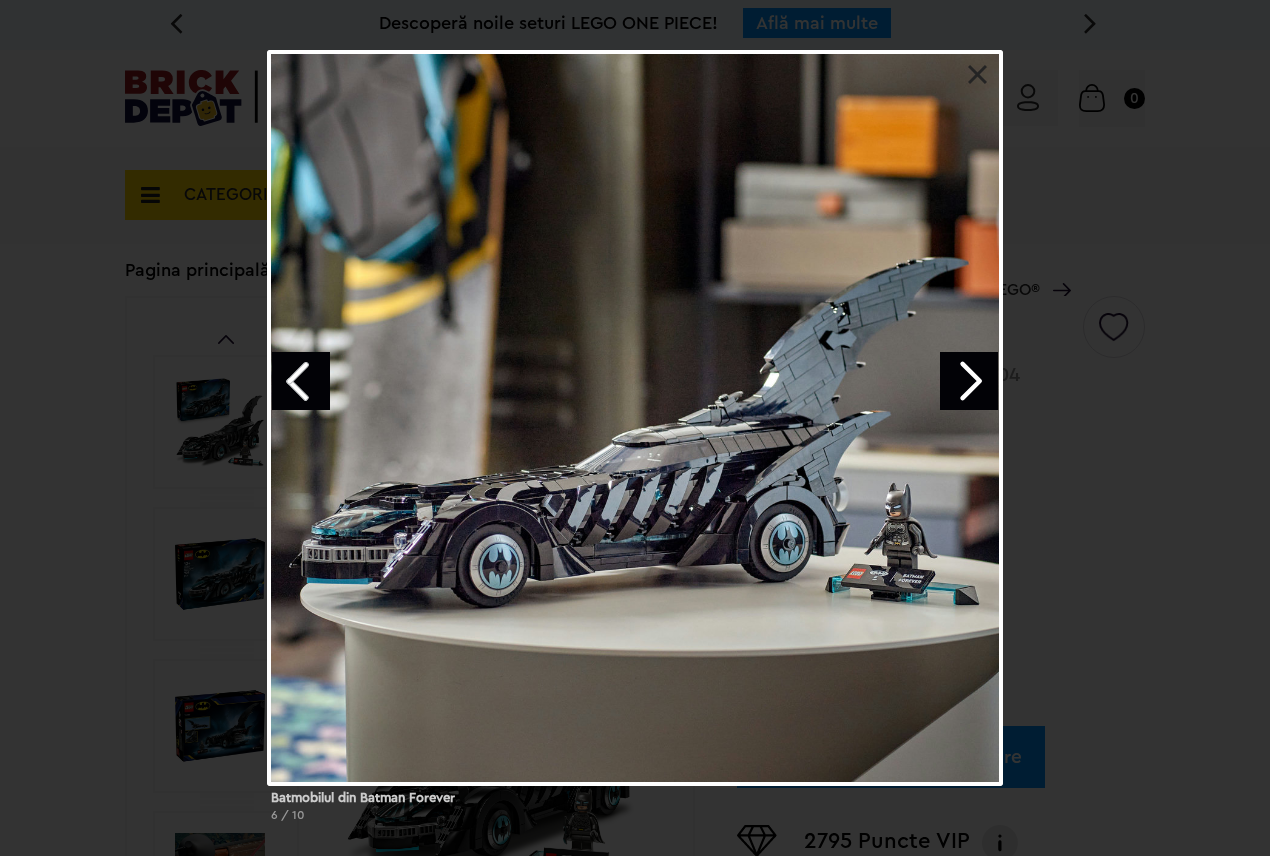 click at bounding box center [969, 381] 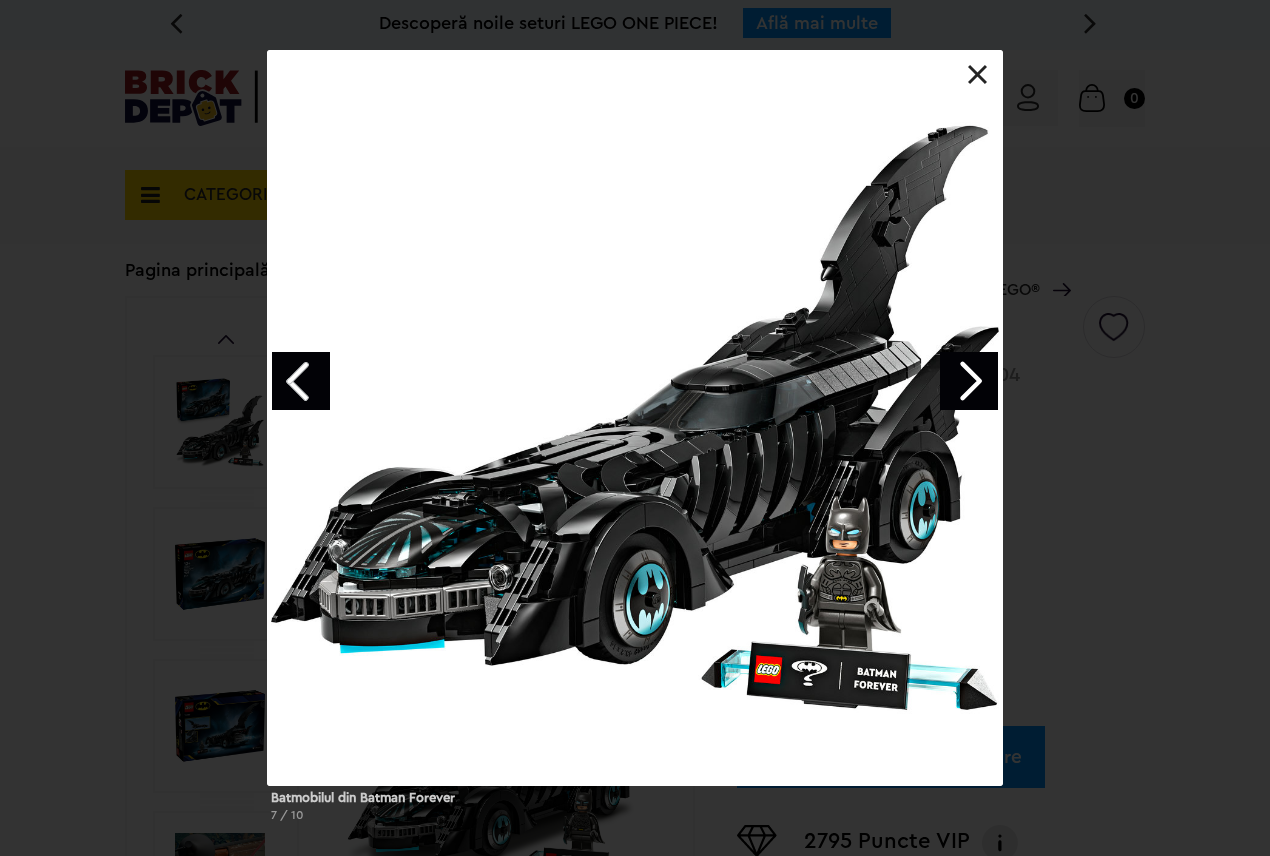 click at bounding box center (978, 75) 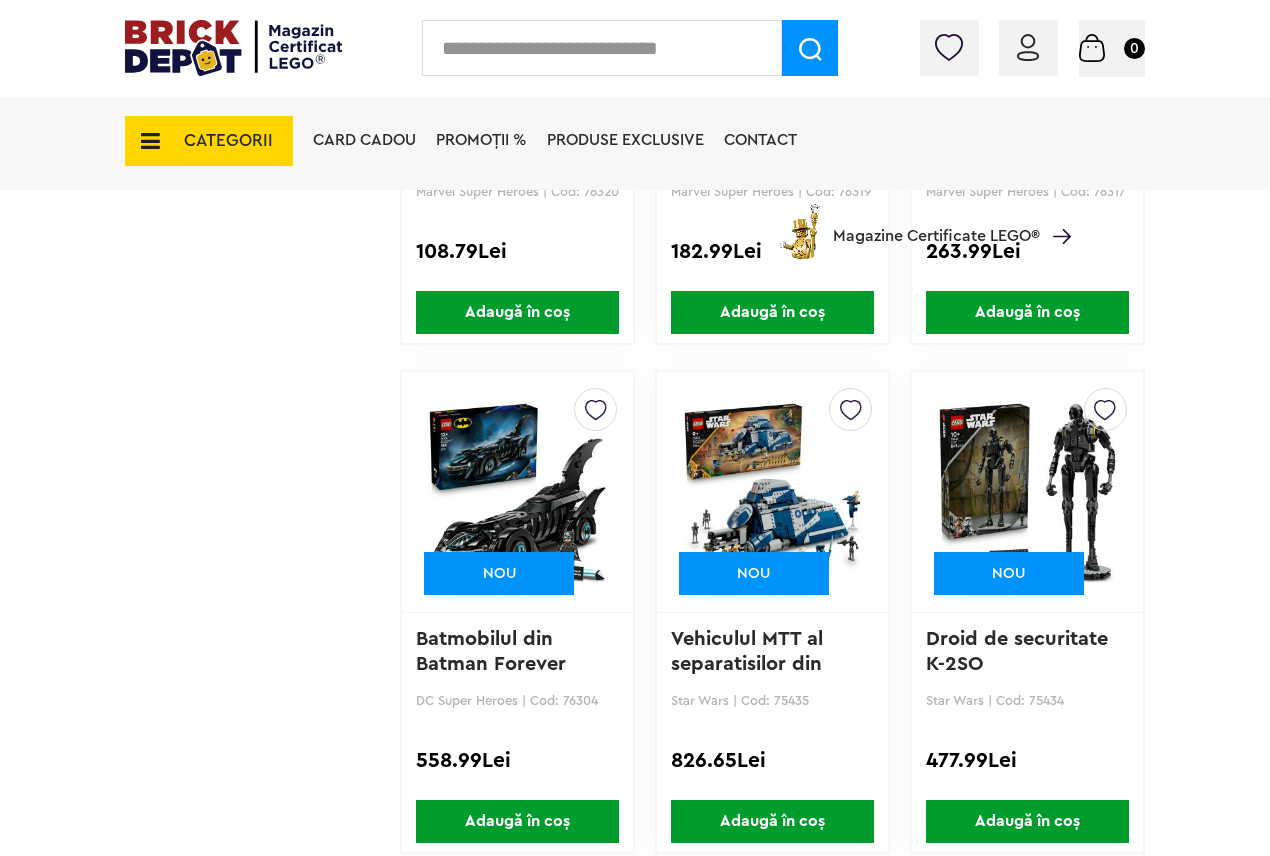 scroll, scrollTop: 5365, scrollLeft: 0, axis: vertical 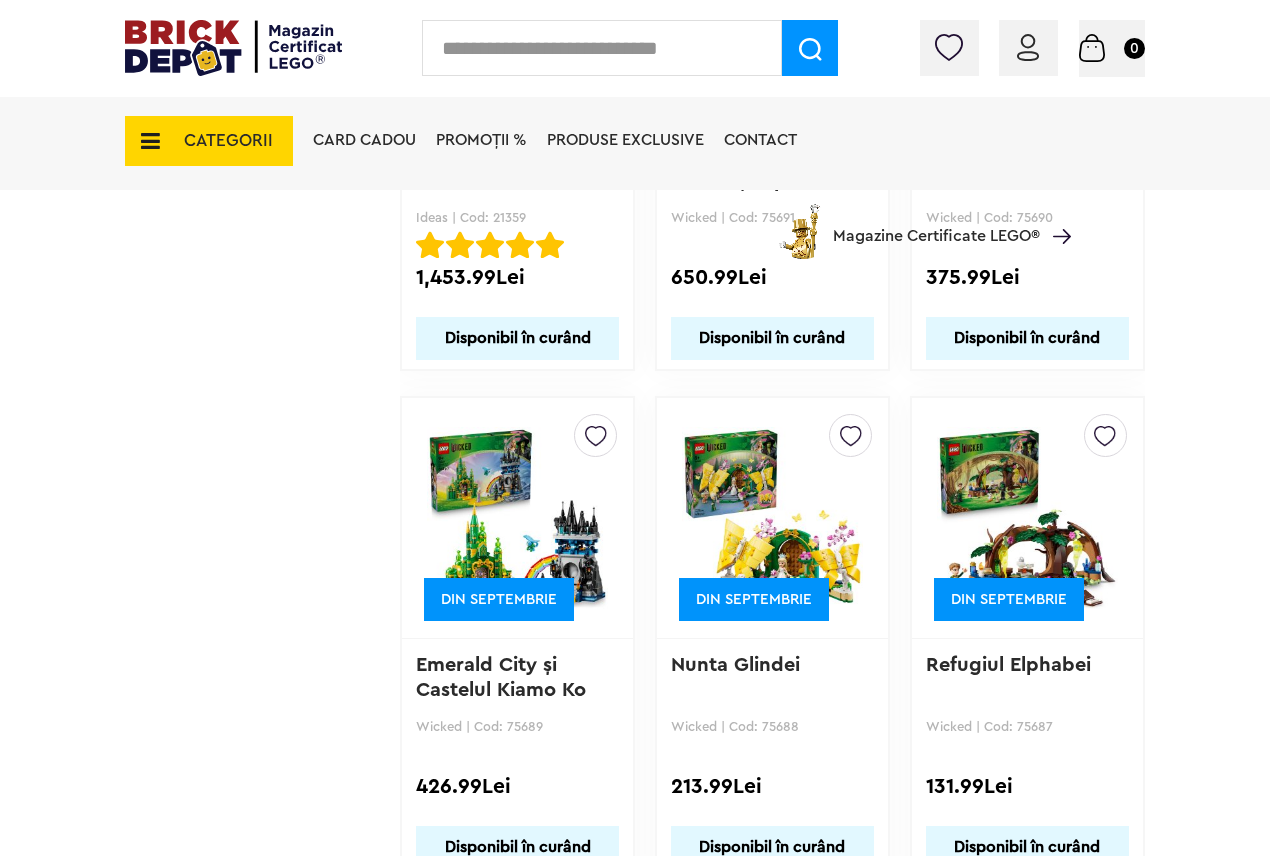click on "CATEGORII" at bounding box center [209, 141] 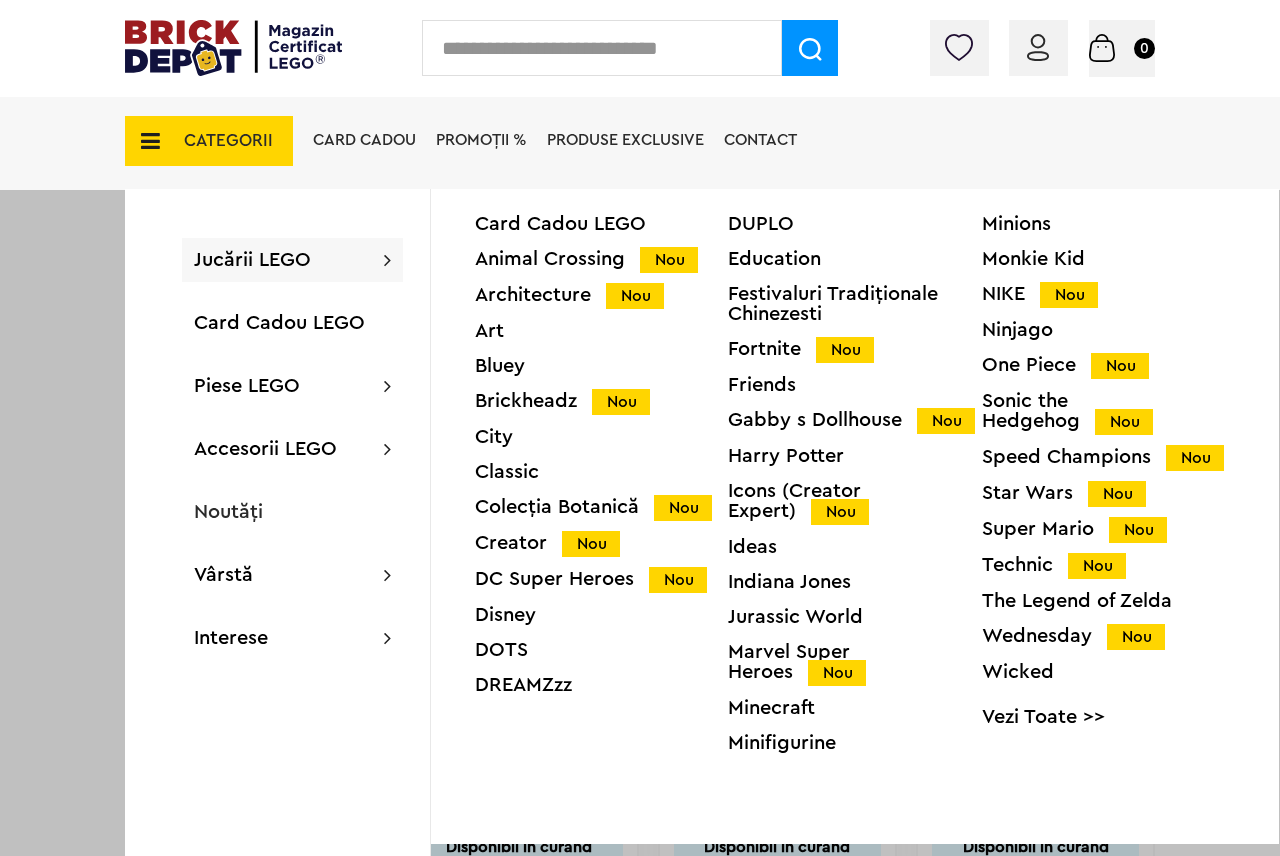 click on "Minifigurine" at bounding box center (854, 743) 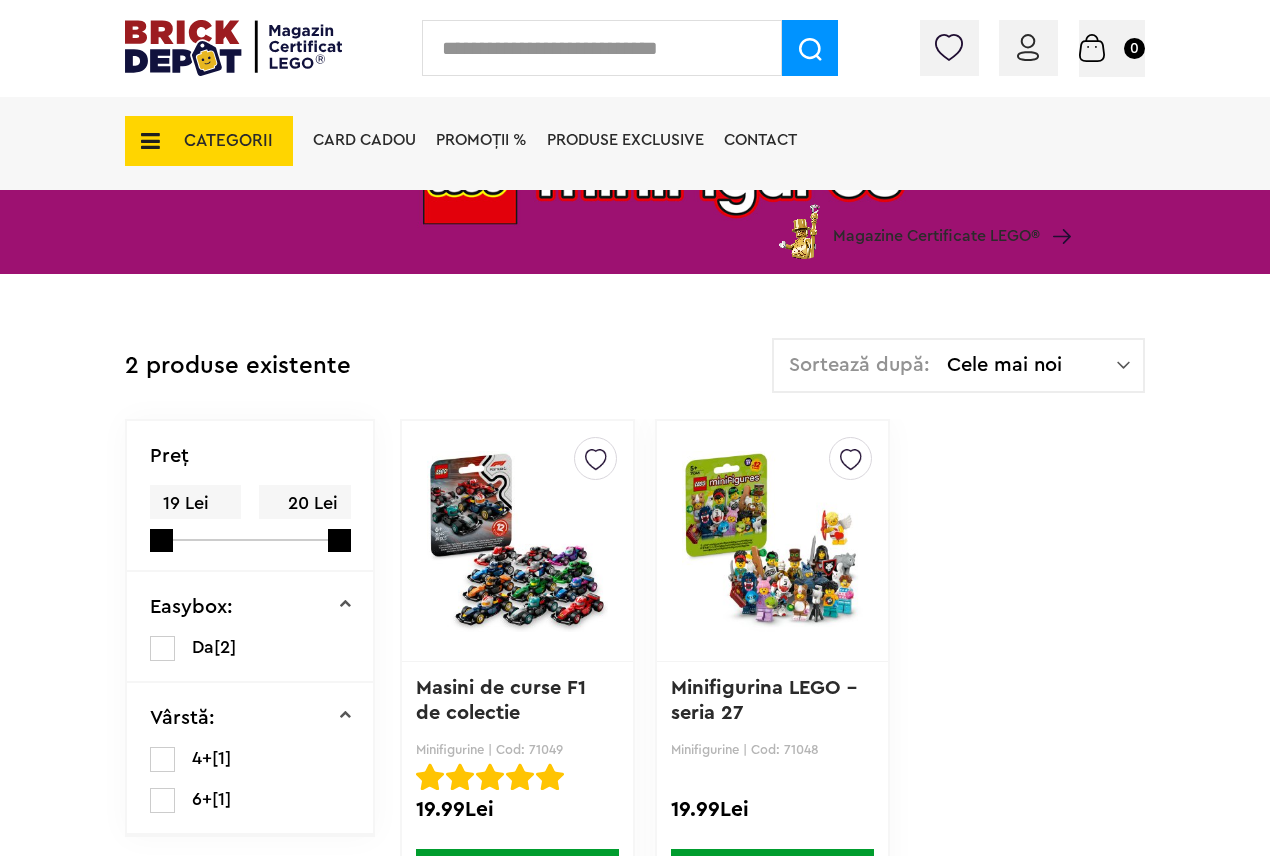 scroll, scrollTop: 300, scrollLeft: 0, axis: vertical 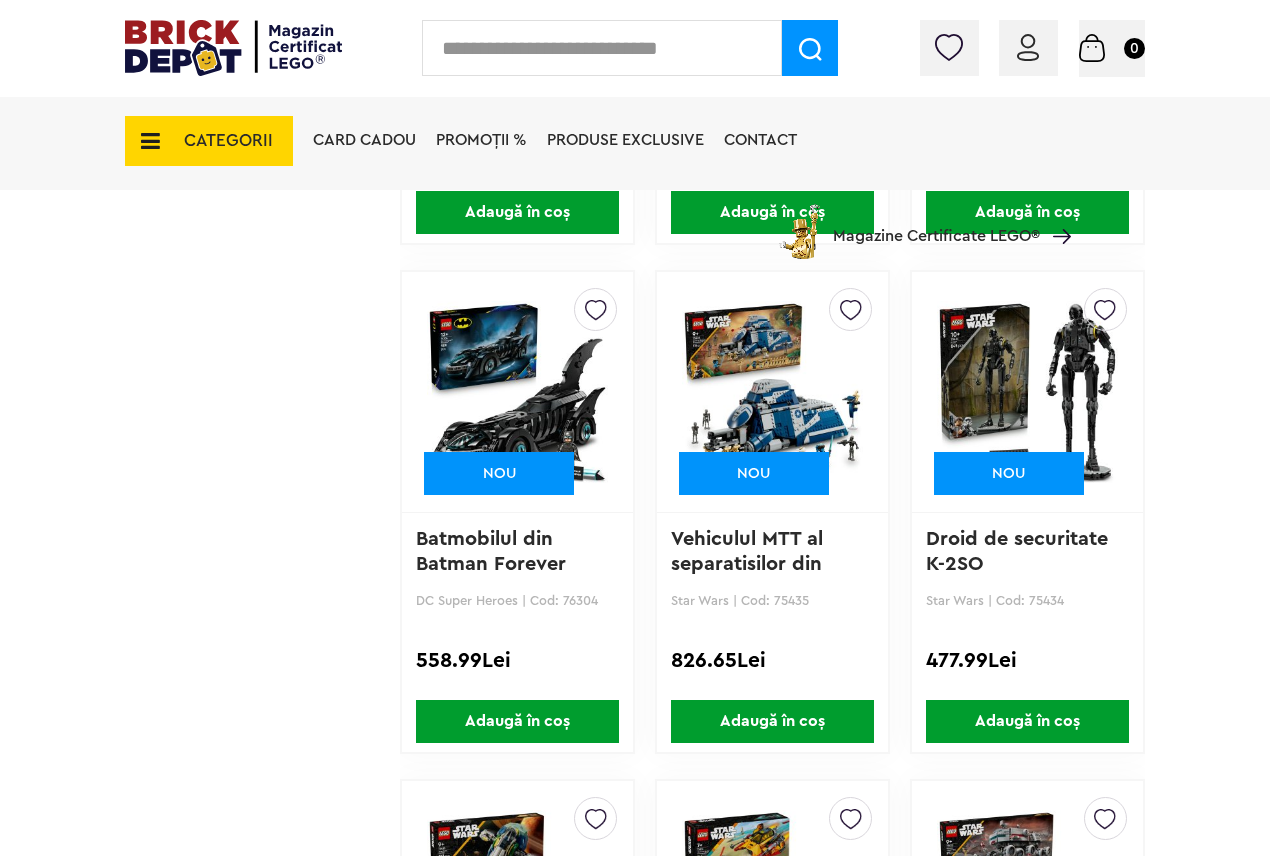 click on "CATEGORII" at bounding box center (209, 141) 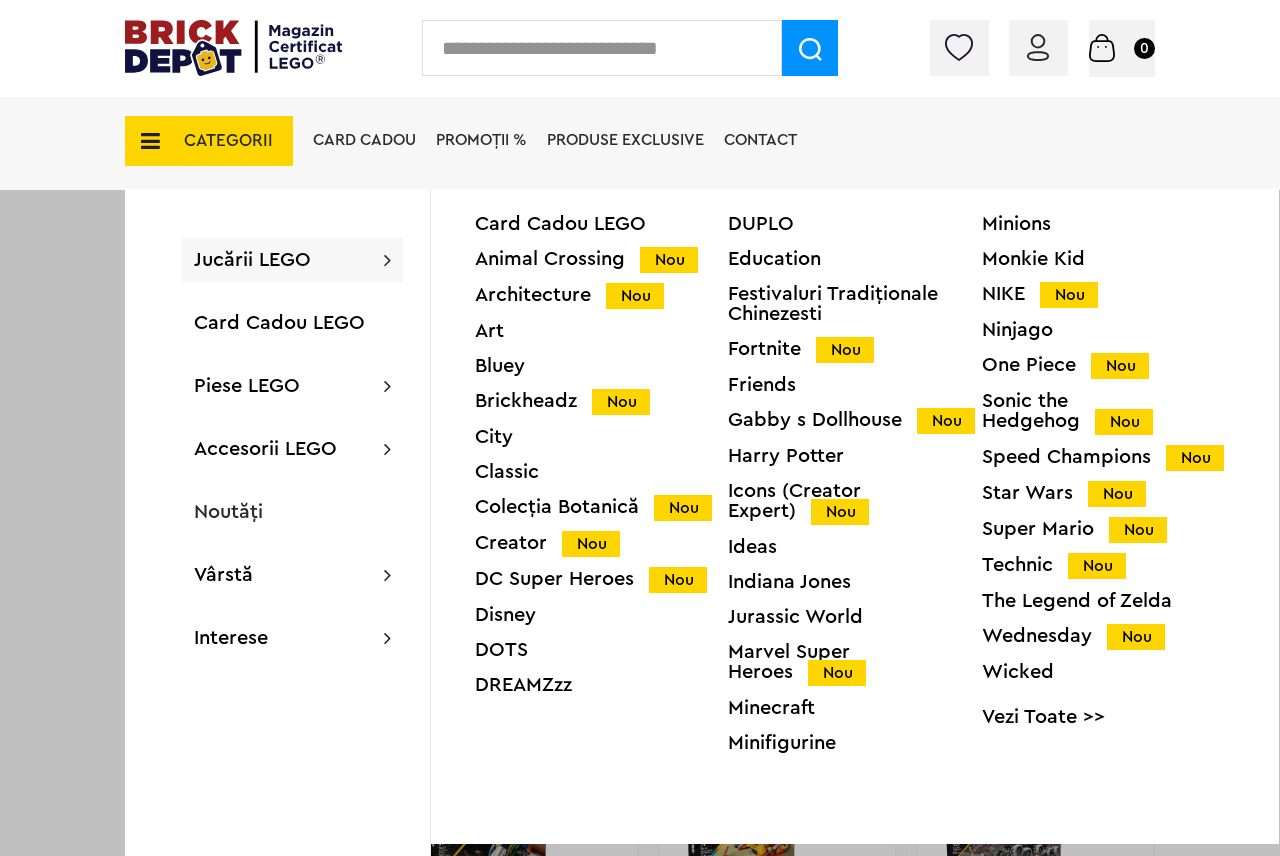 click on "DC Super Heroes Nou" at bounding box center (601, 579) 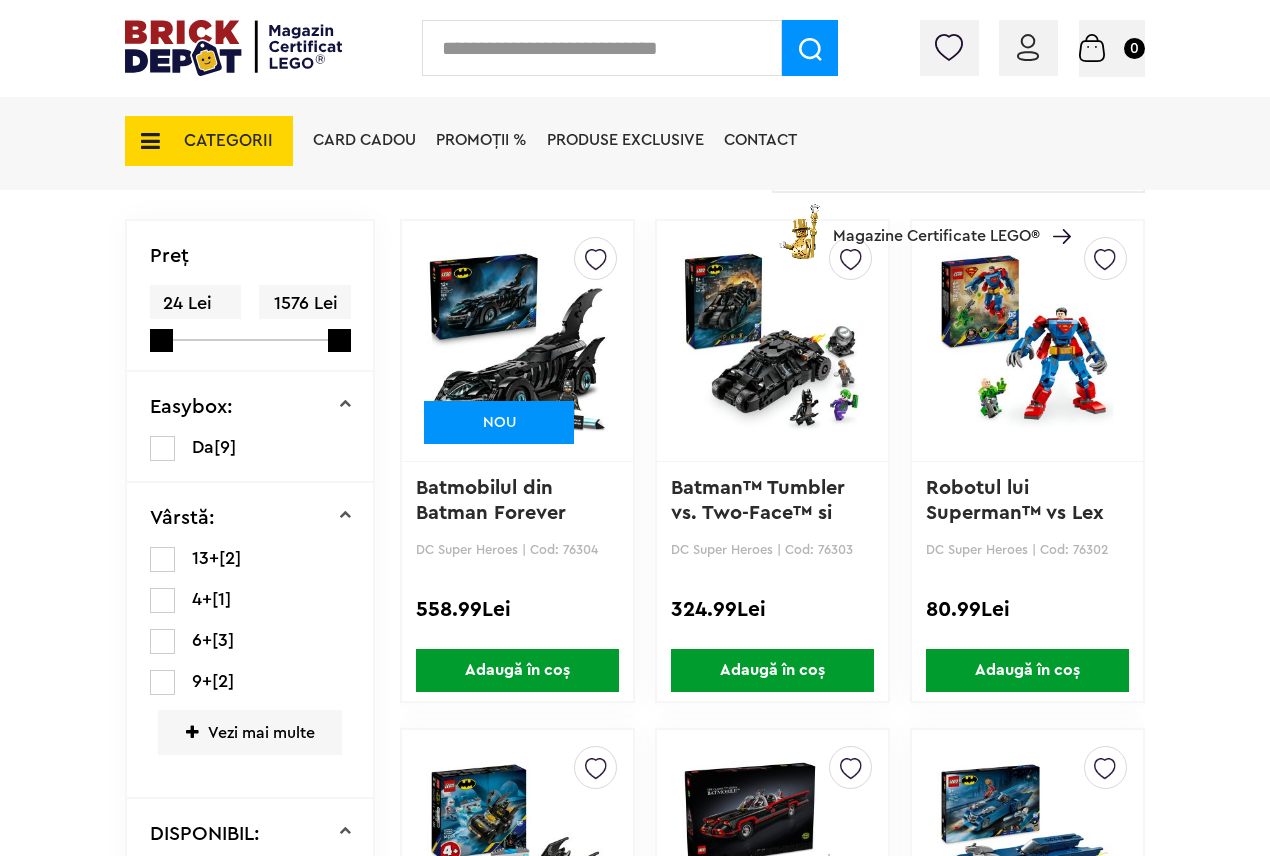 scroll, scrollTop: 500, scrollLeft: 0, axis: vertical 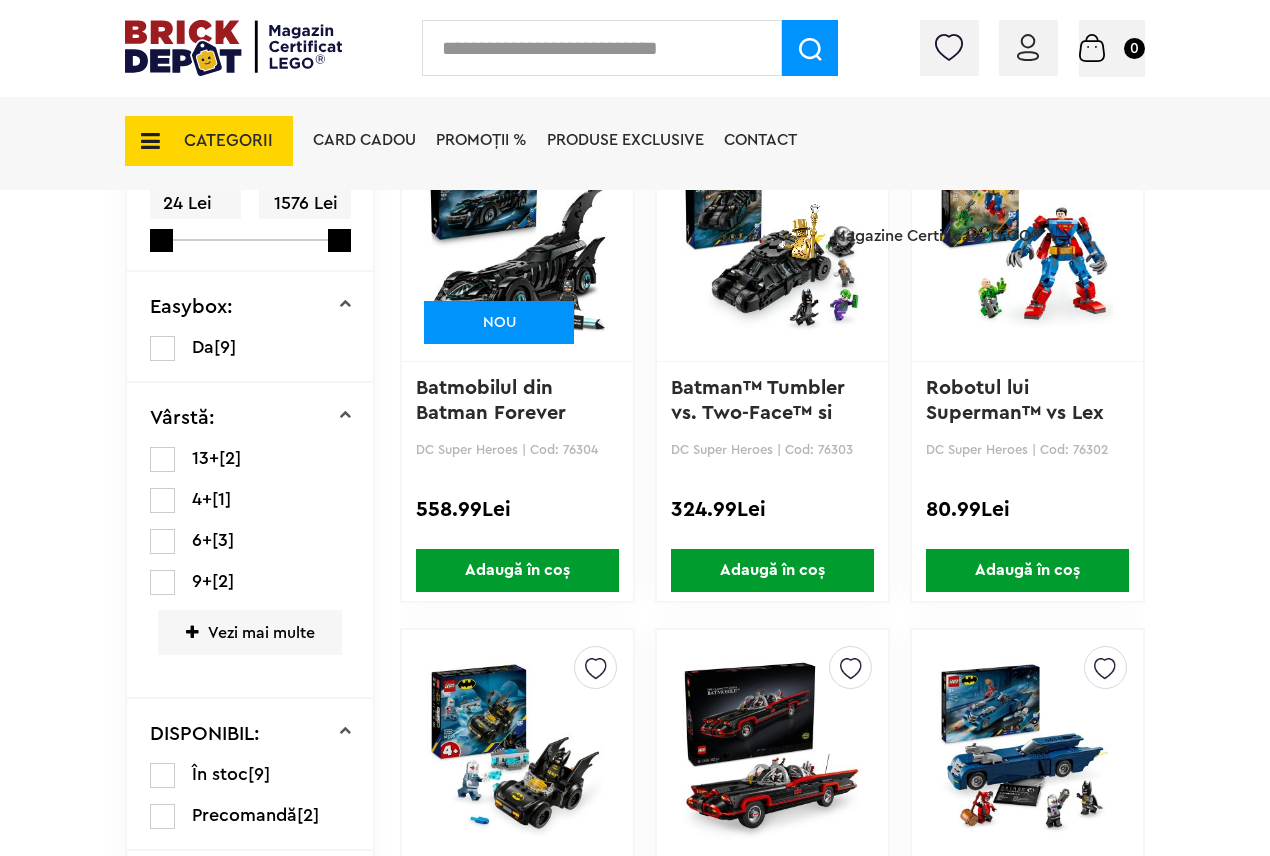 click at bounding box center [772, 241] 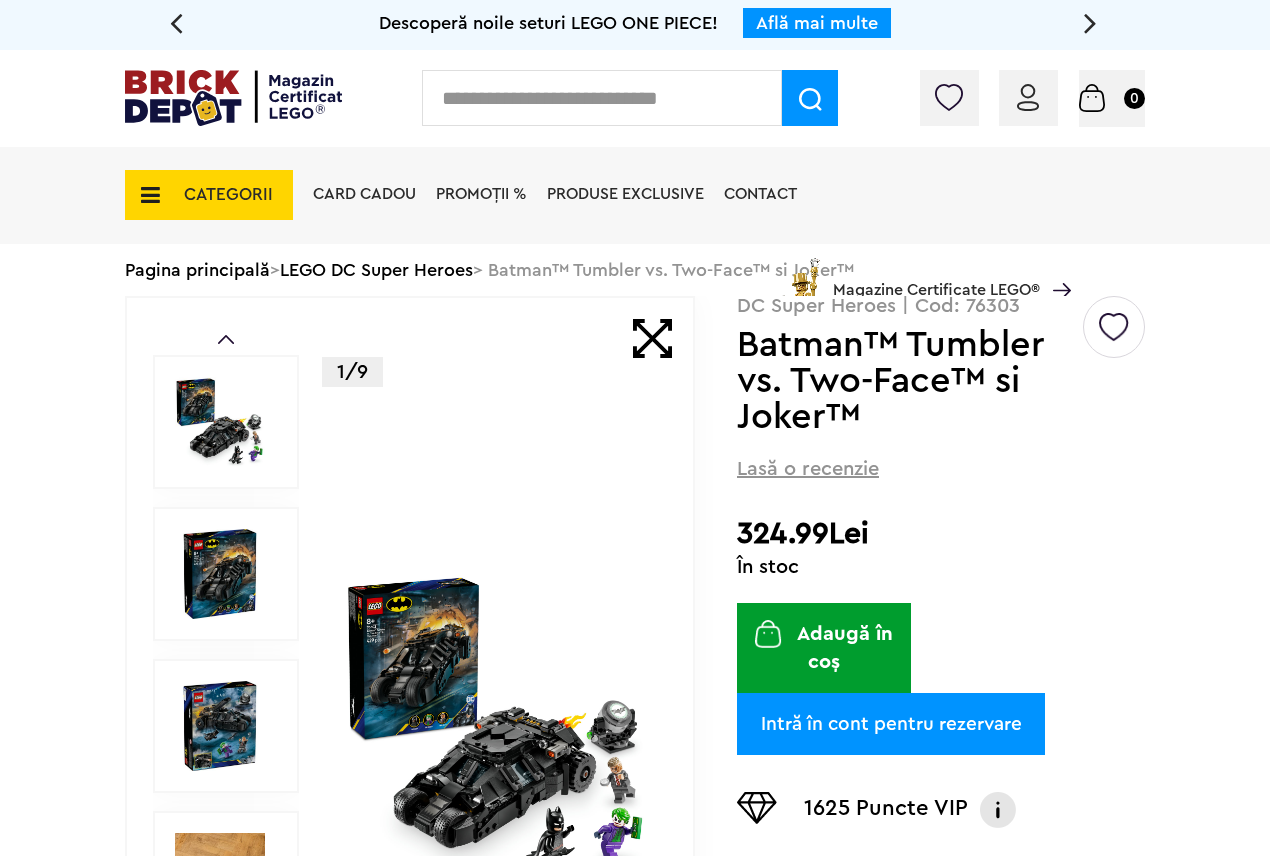 scroll, scrollTop: 0, scrollLeft: 0, axis: both 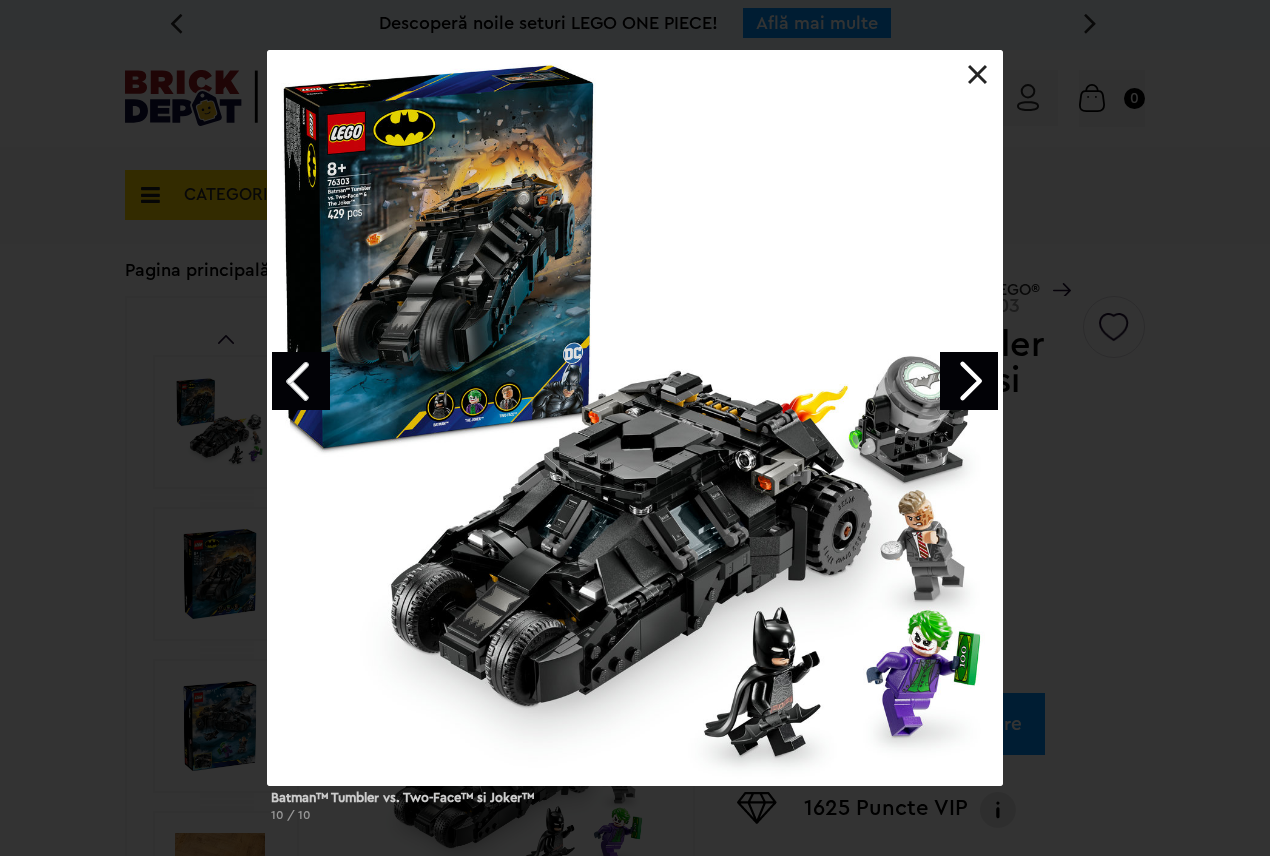 click on "Batman™ Tumbler vs. Two-Face™ si Joker™ 10 / 10" at bounding box center [635, 444] 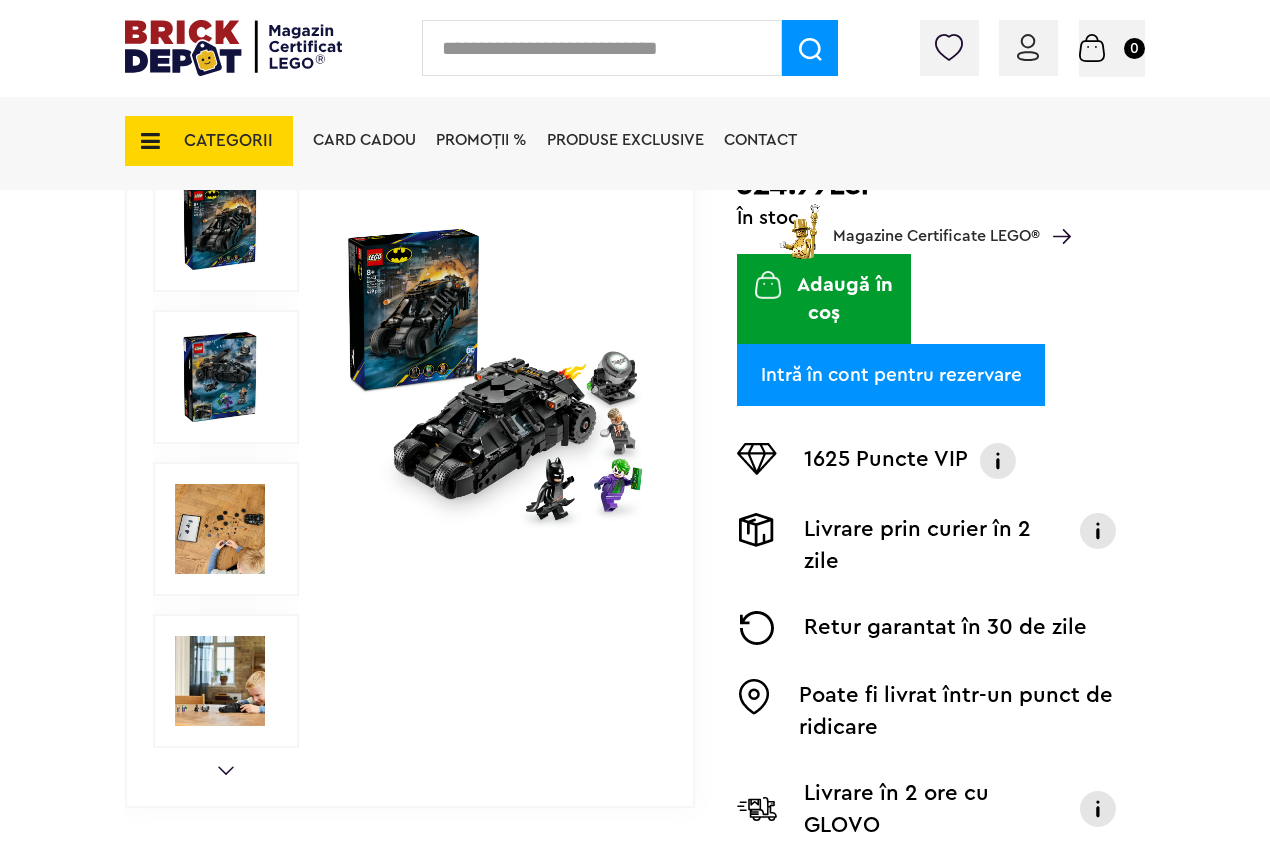 scroll, scrollTop: 400, scrollLeft: 0, axis: vertical 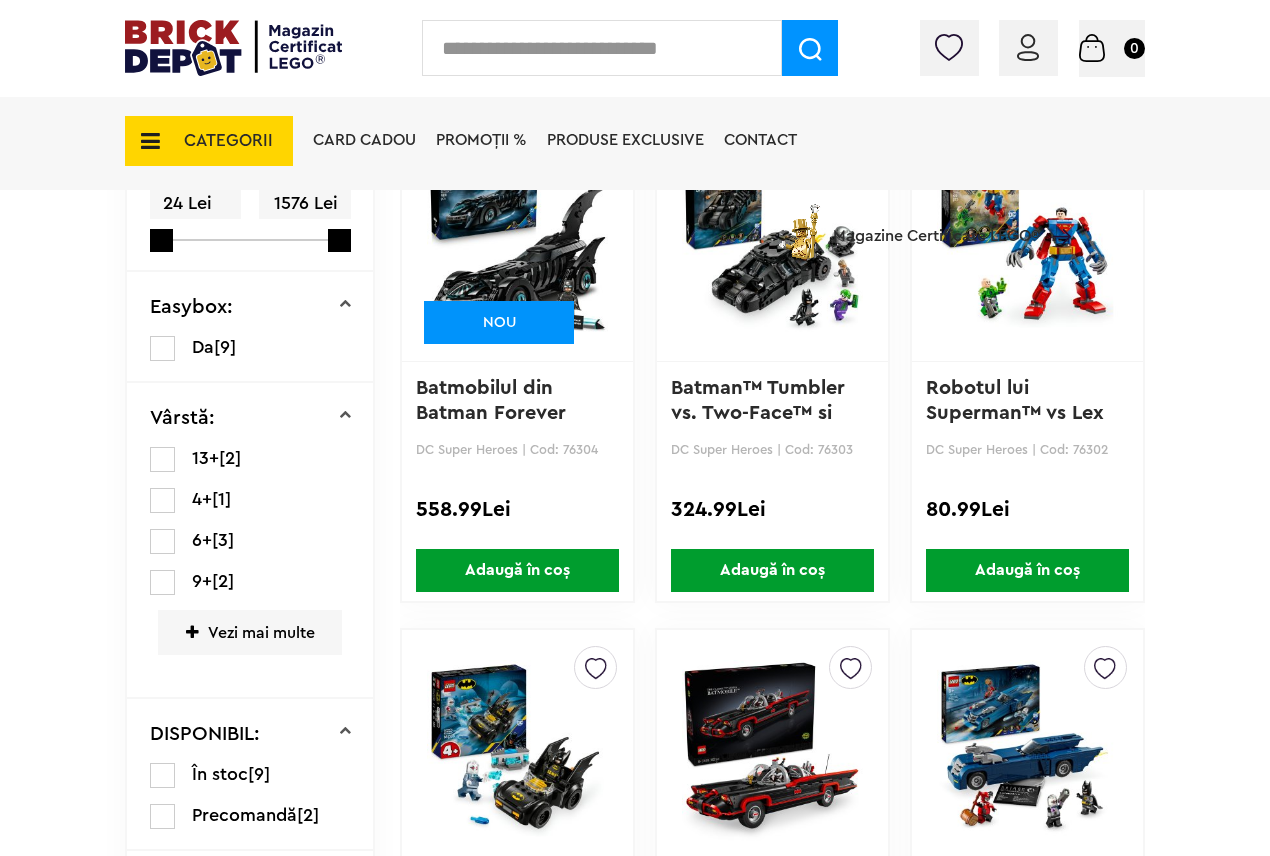 click at bounding box center [144, 141] 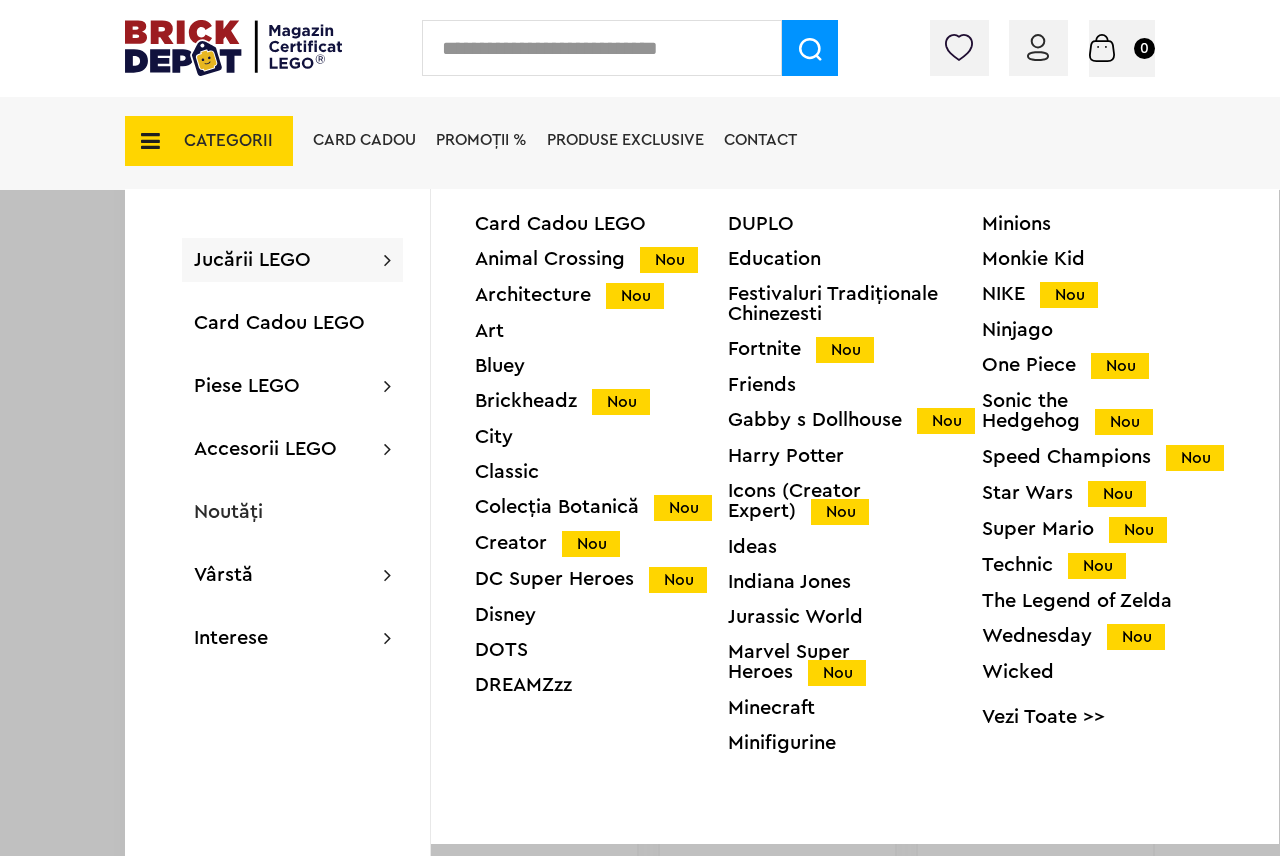 click on "Speed Champions Nou" at bounding box center (1108, 457) 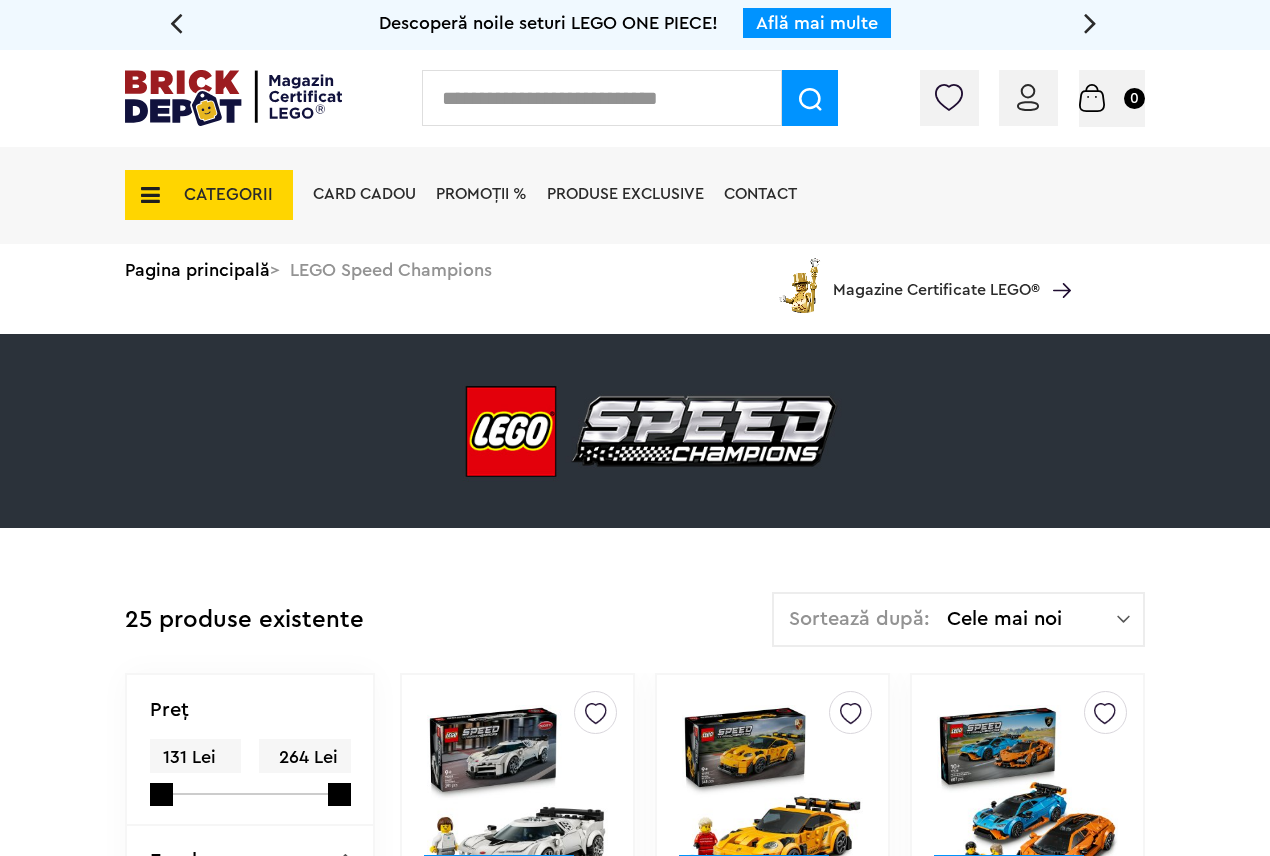 scroll, scrollTop: 0, scrollLeft: 0, axis: both 